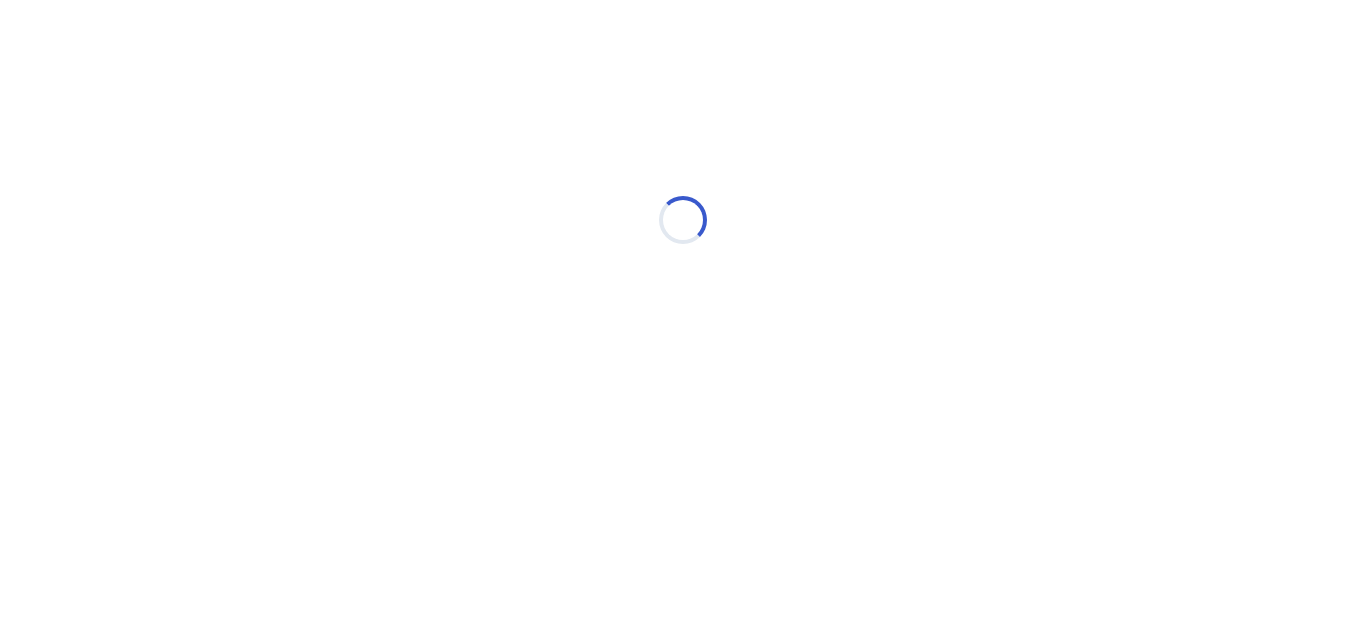 scroll, scrollTop: 0, scrollLeft: 0, axis: both 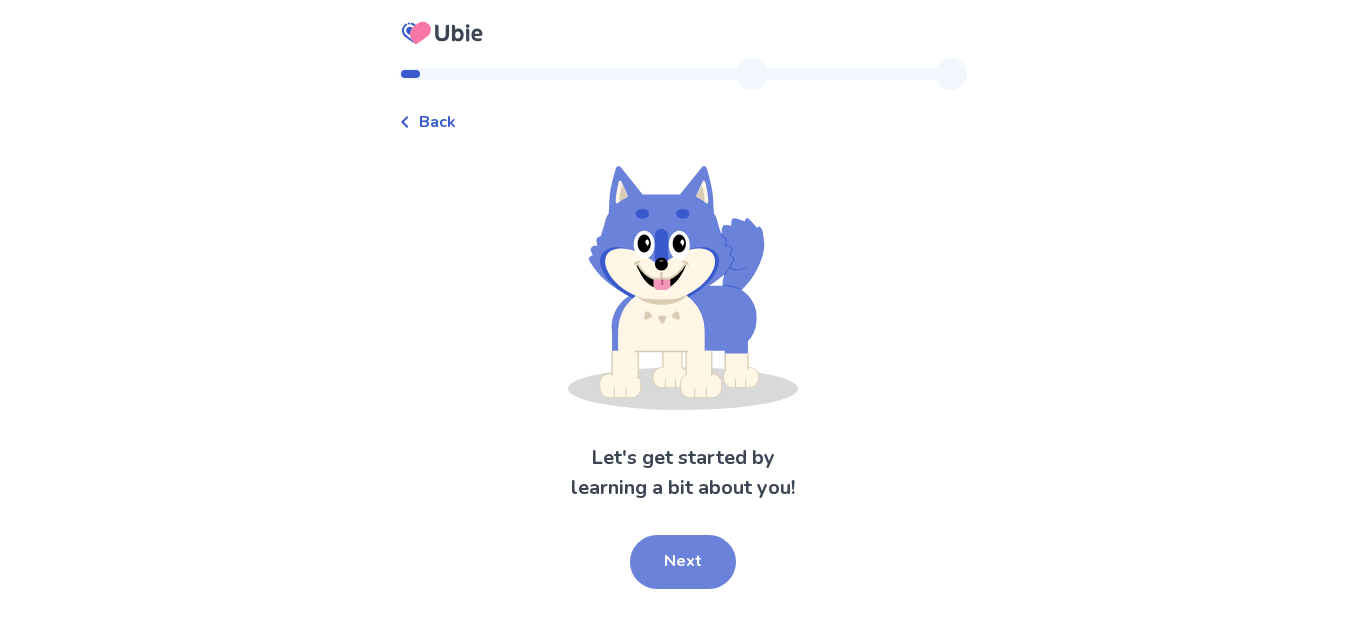 click on "Next" at bounding box center [683, 562] 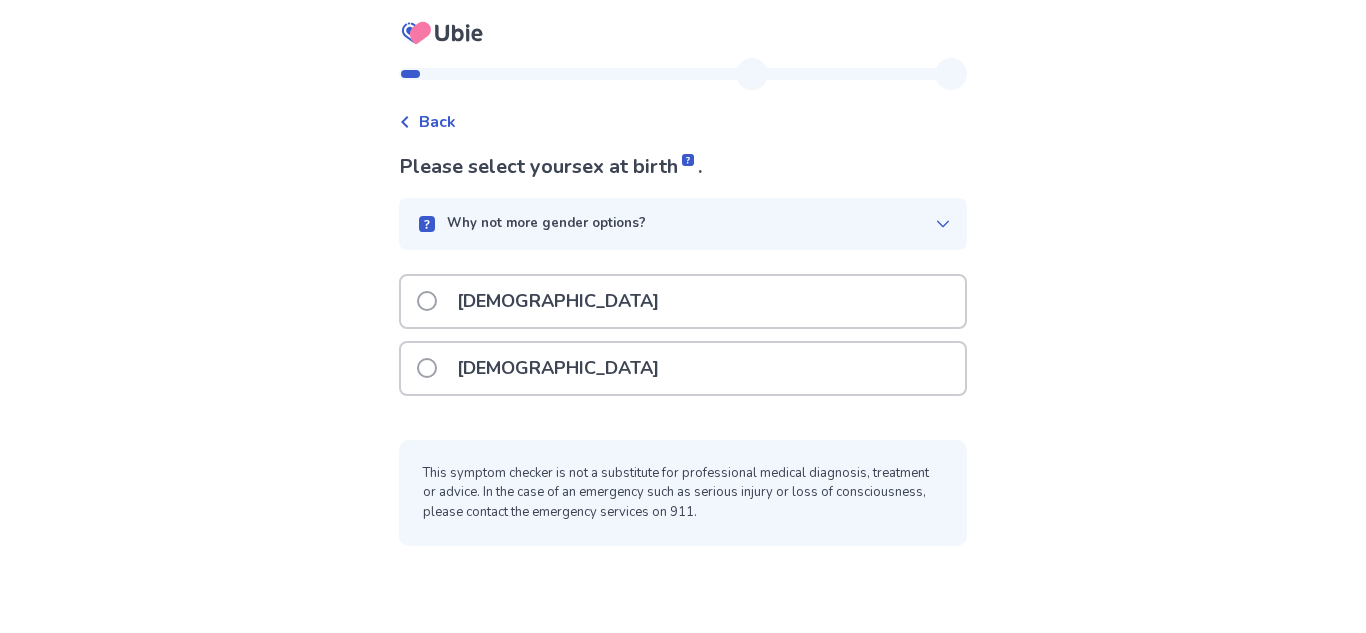 click on "[DEMOGRAPHIC_DATA]" at bounding box center [683, 301] 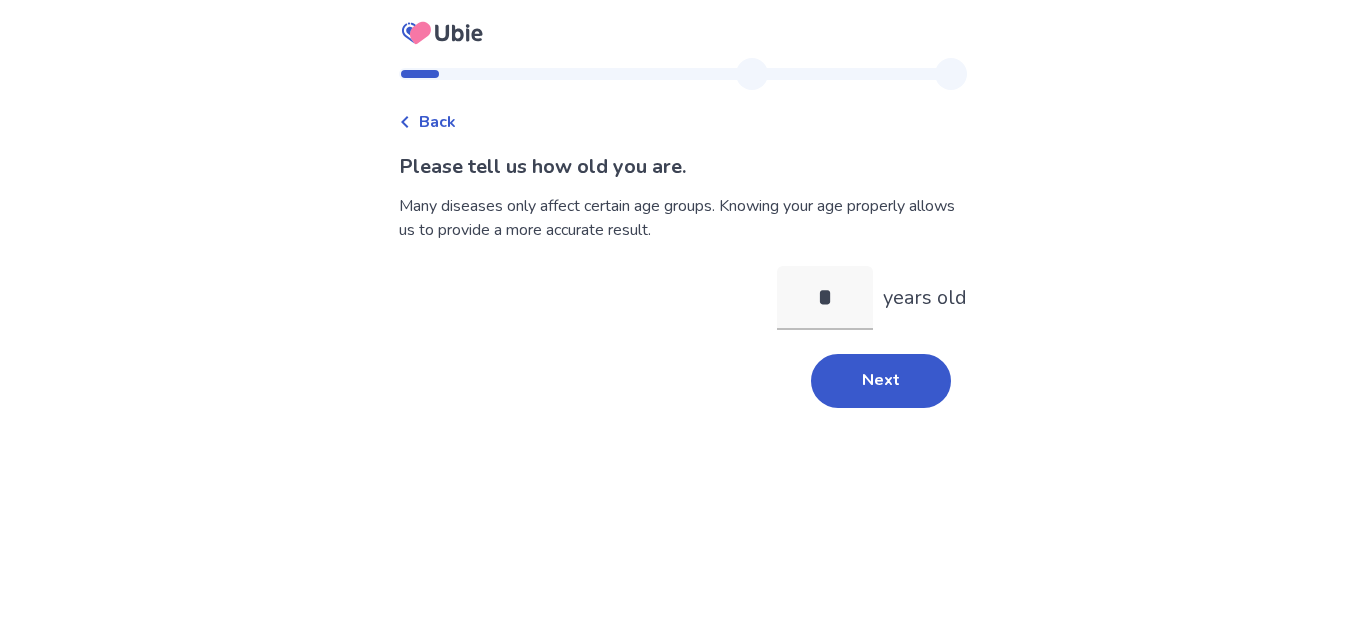 type on "**" 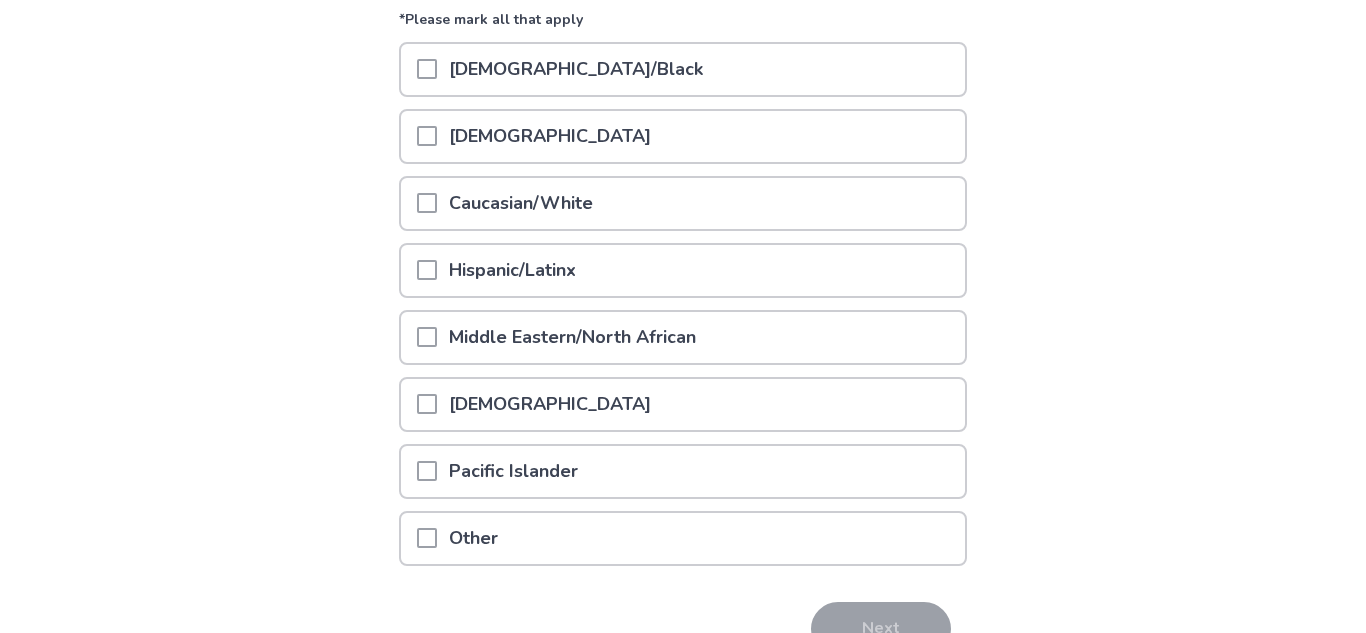scroll, scrollTop: 269, scrollLeft: 0, axis: vertical 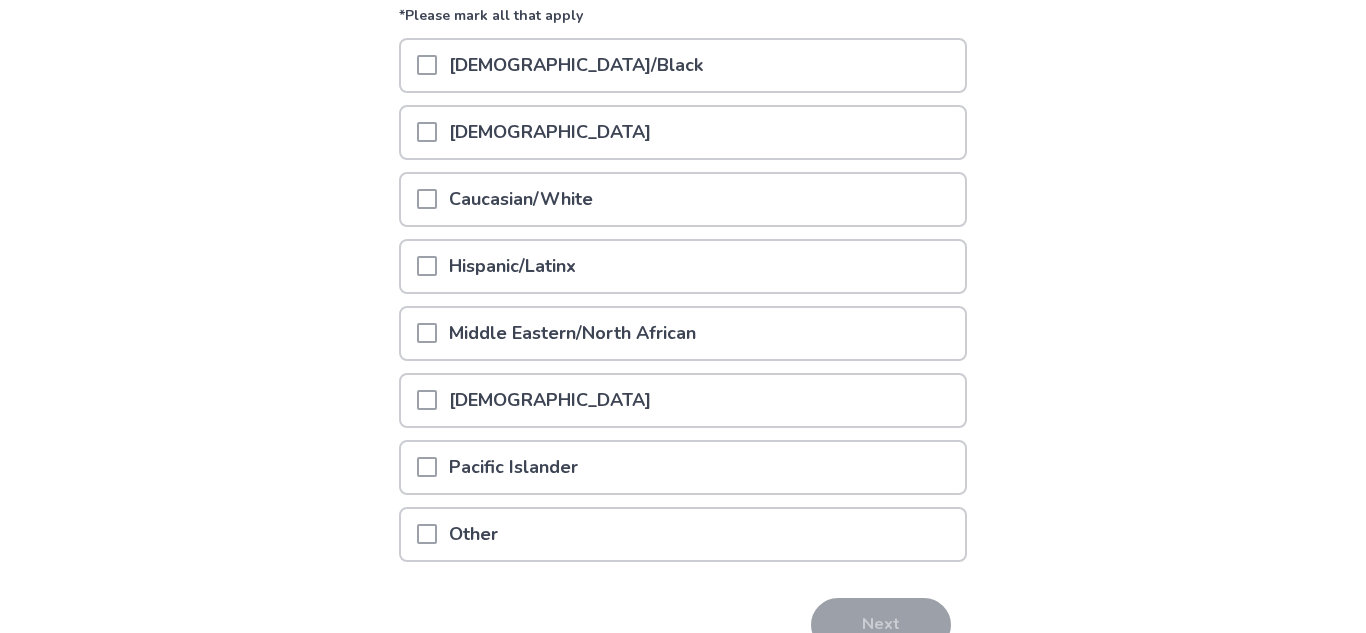click on "Caucasian/White" at bounding box center (683, 199) 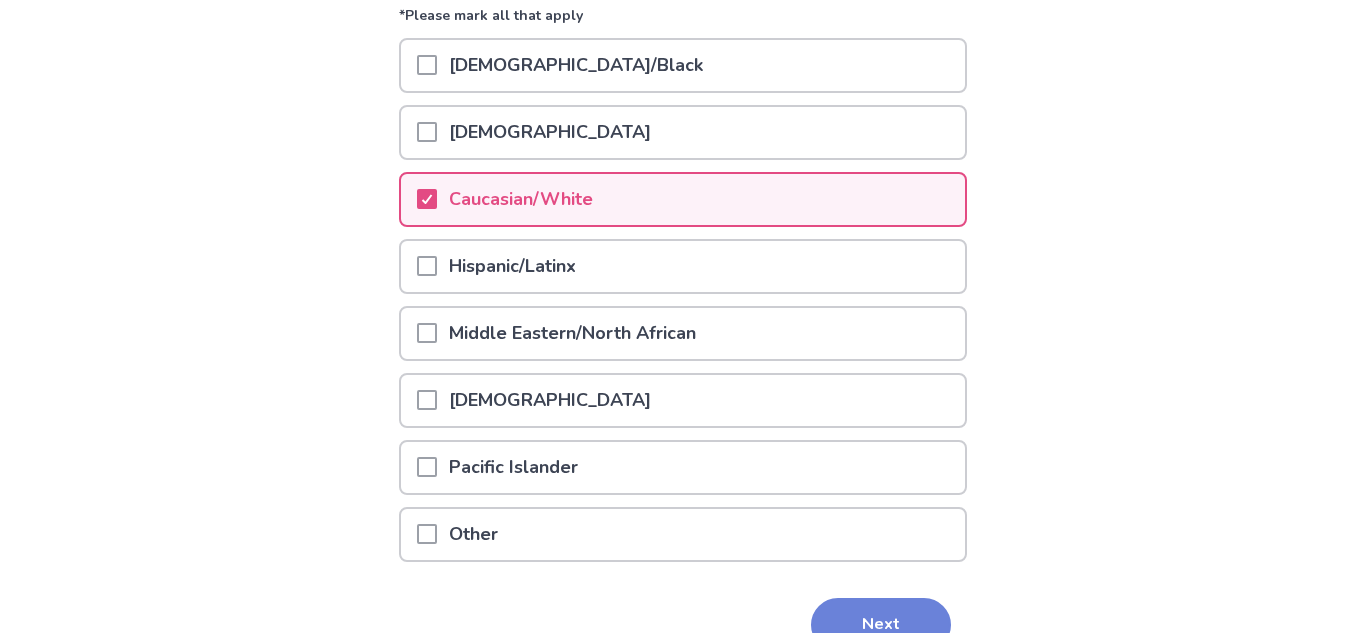 click on "Next" at bounding box center [881, 625] 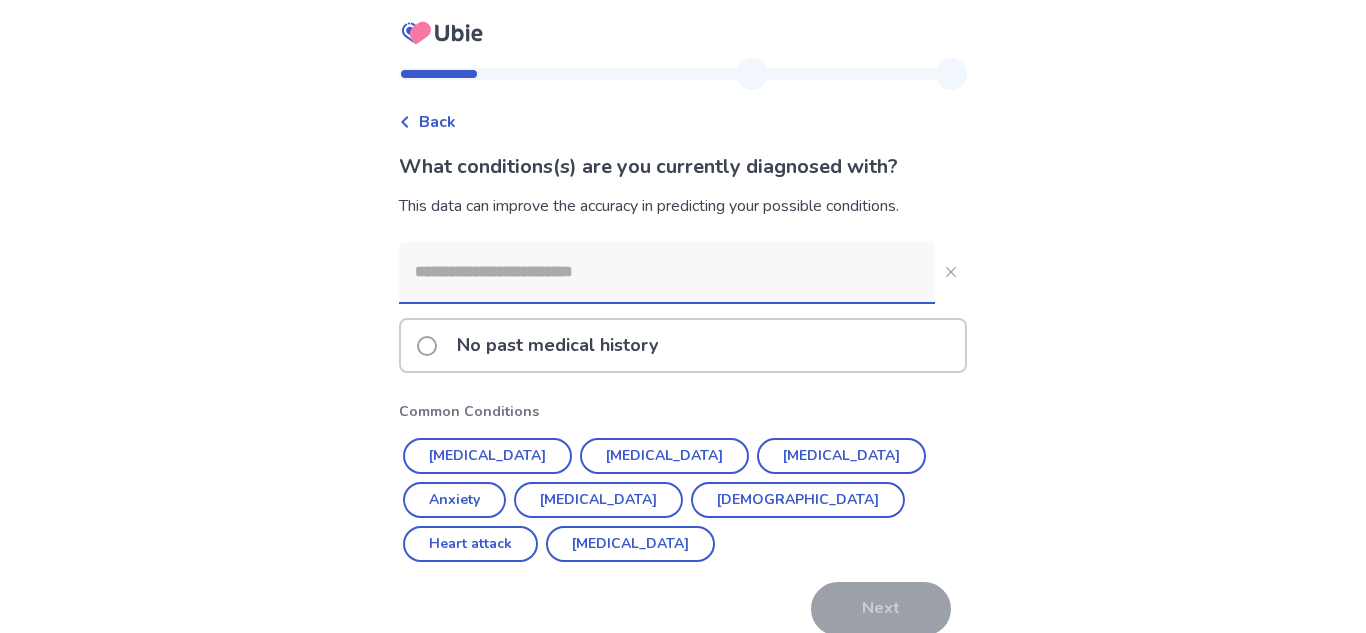 click at bounding box center [667, 272] 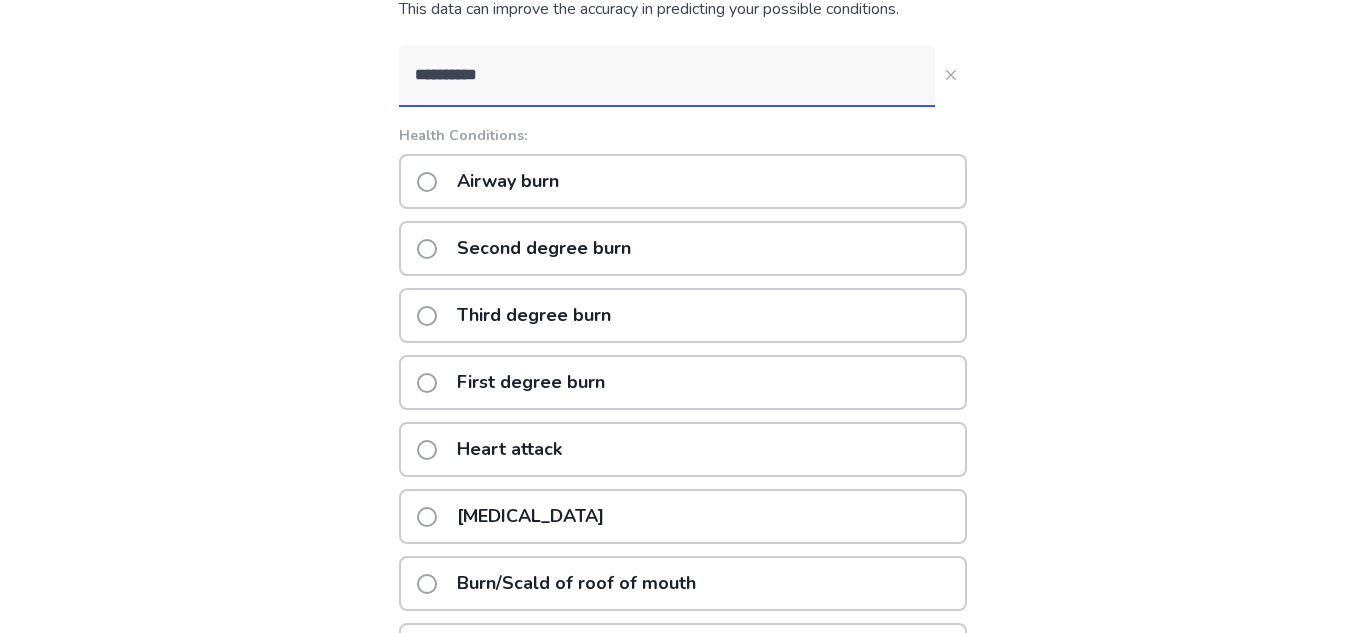 scroll, scrollTop: 0, scrollLeft: 0, axis: both 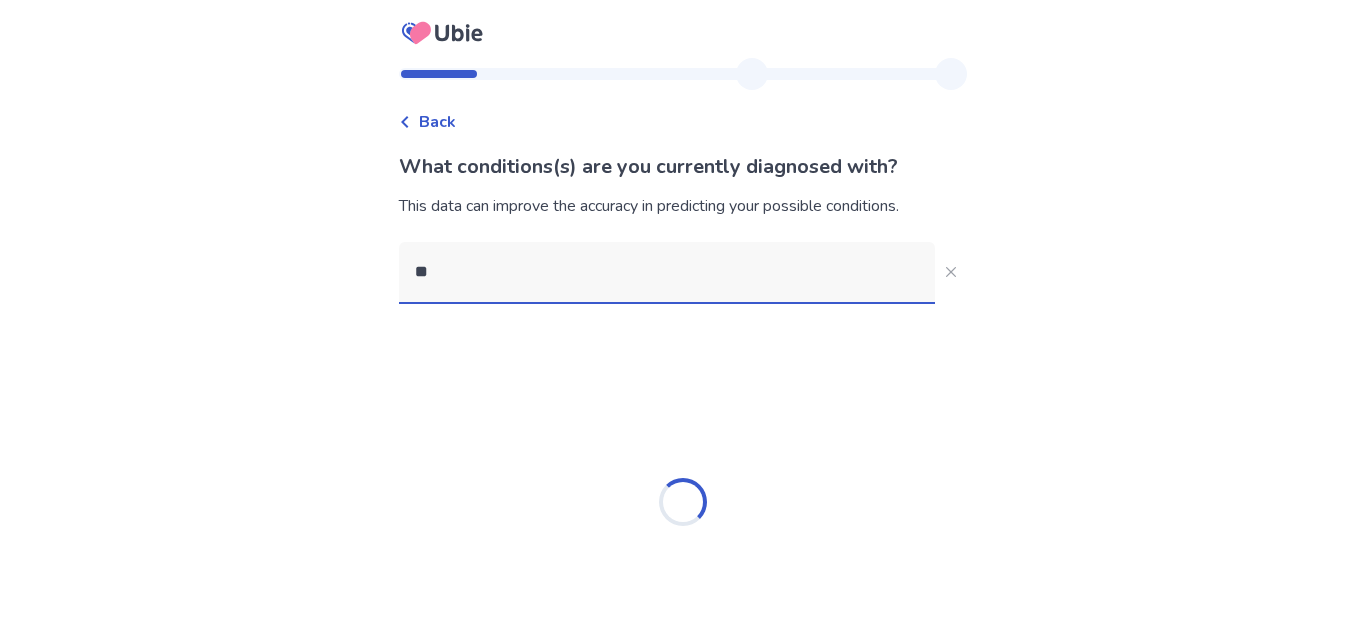 type on "*" 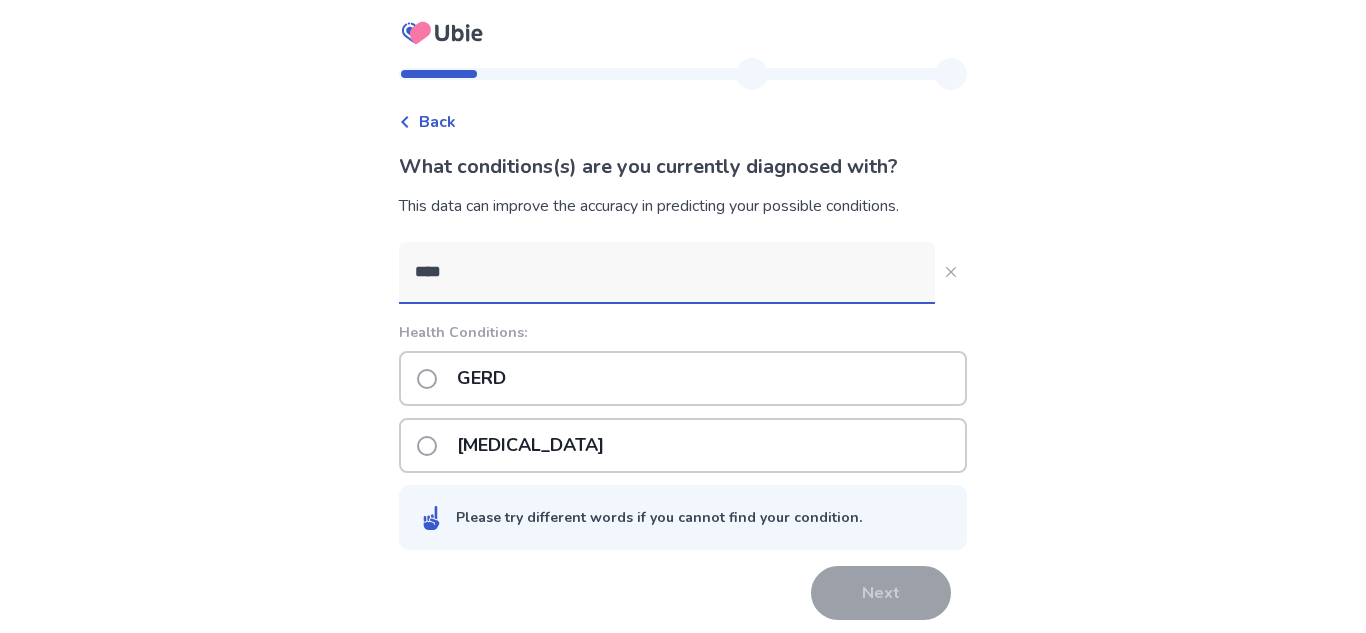 type on "****" 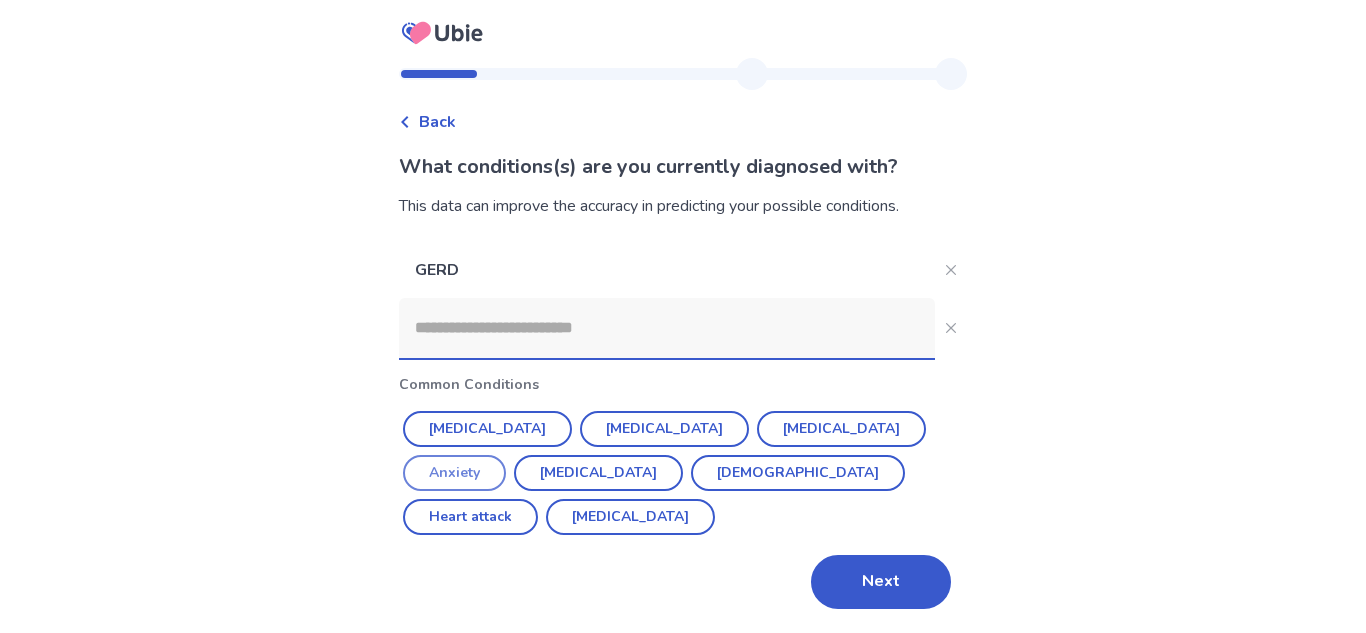 click on "Anxiety" at bounding box center [454, 473] 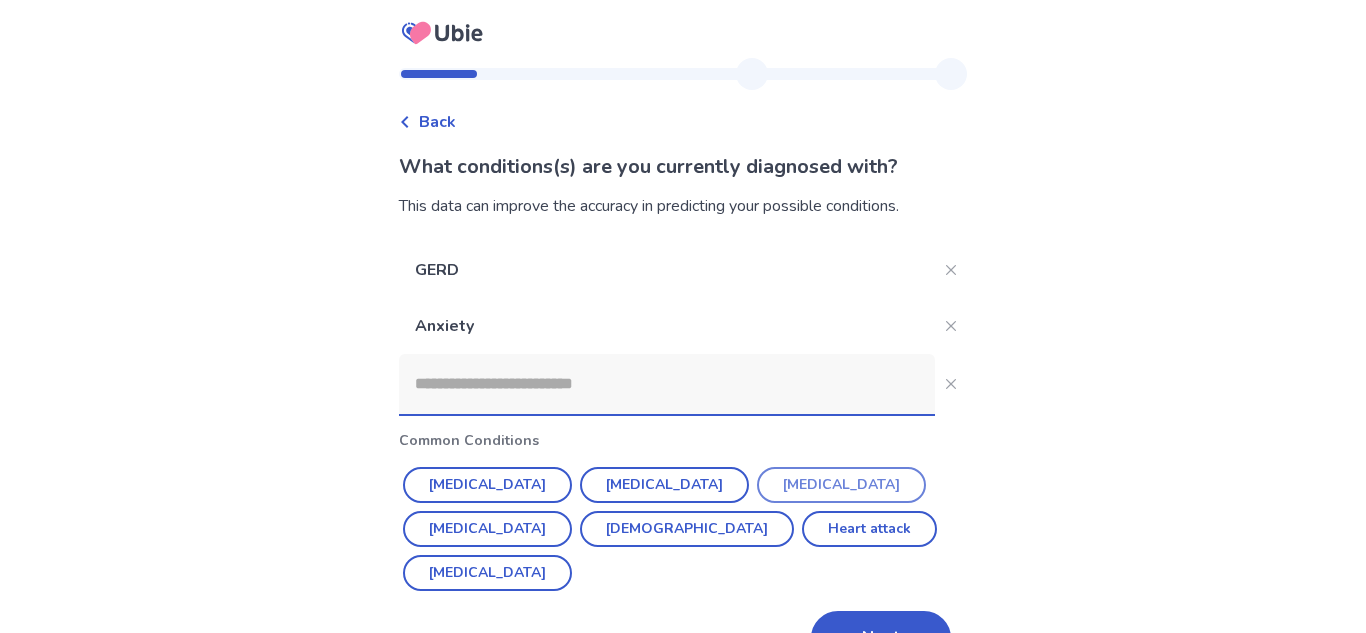 click on "[MEDICAL_DATA]" at bounding box center (841, 485) 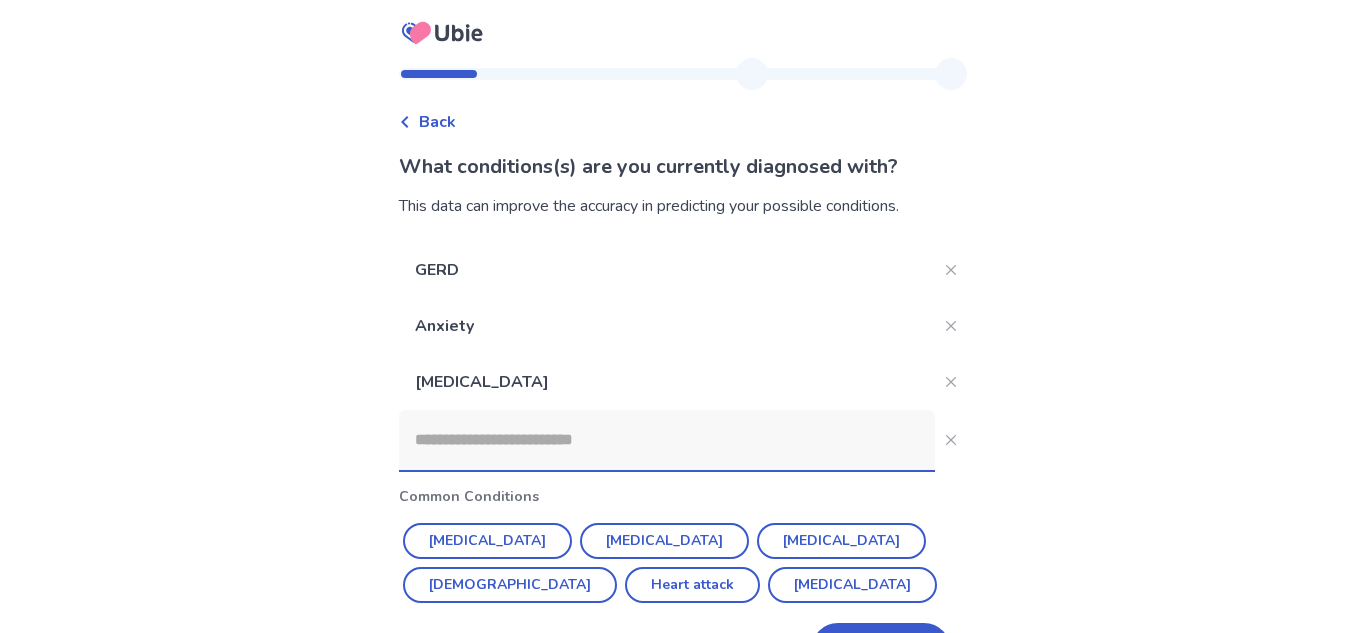 scroll, scrollTop: 68, scrollLeft: 0, axis: vertical 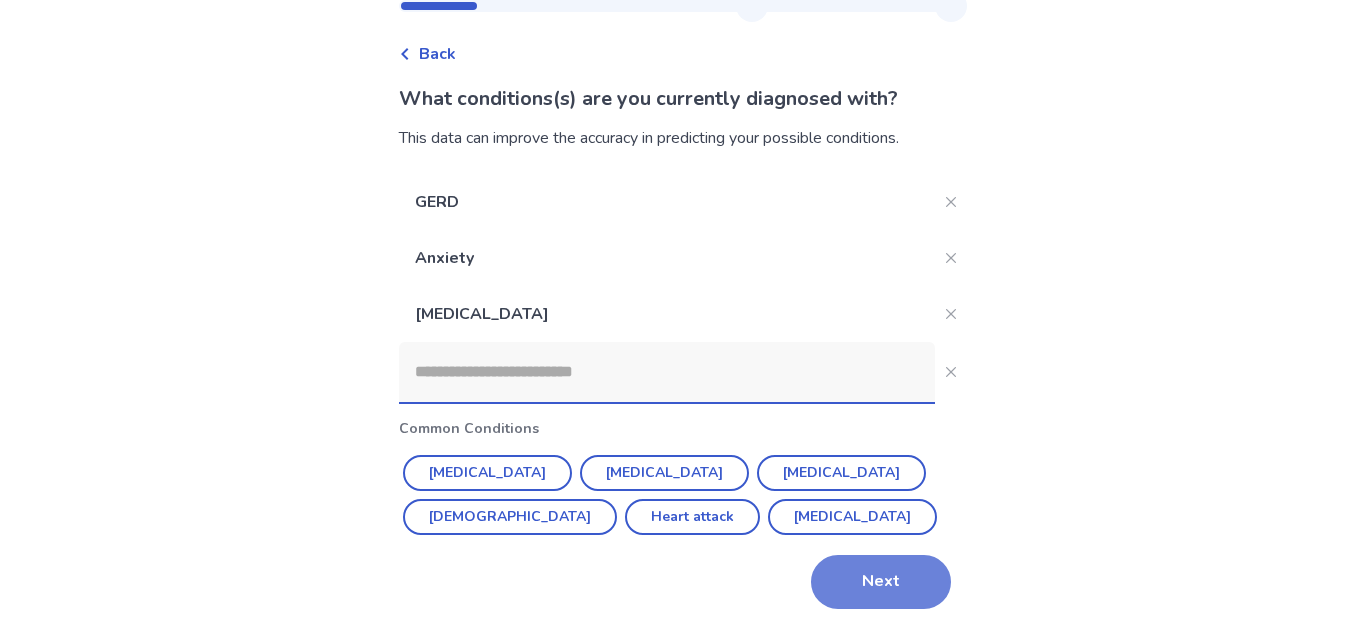 click on "Next" at bounding box center (881, 582) 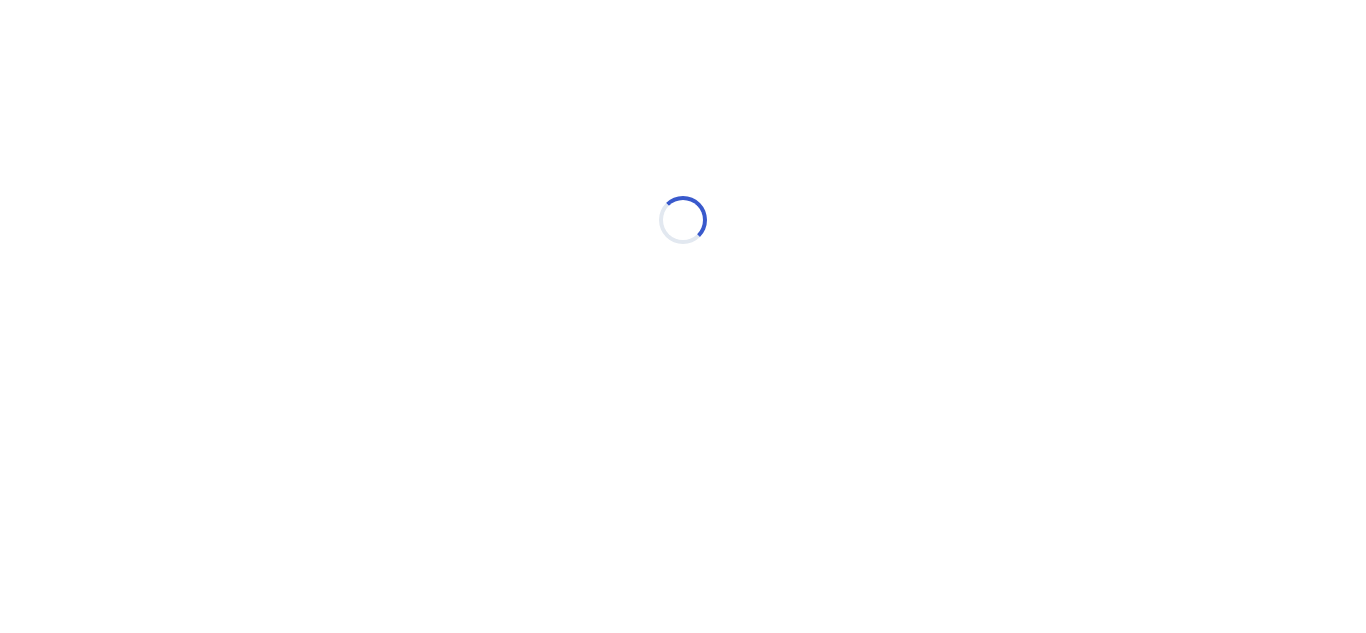scroll, scrollTop: 0, scrollLeft: 0, axis: both 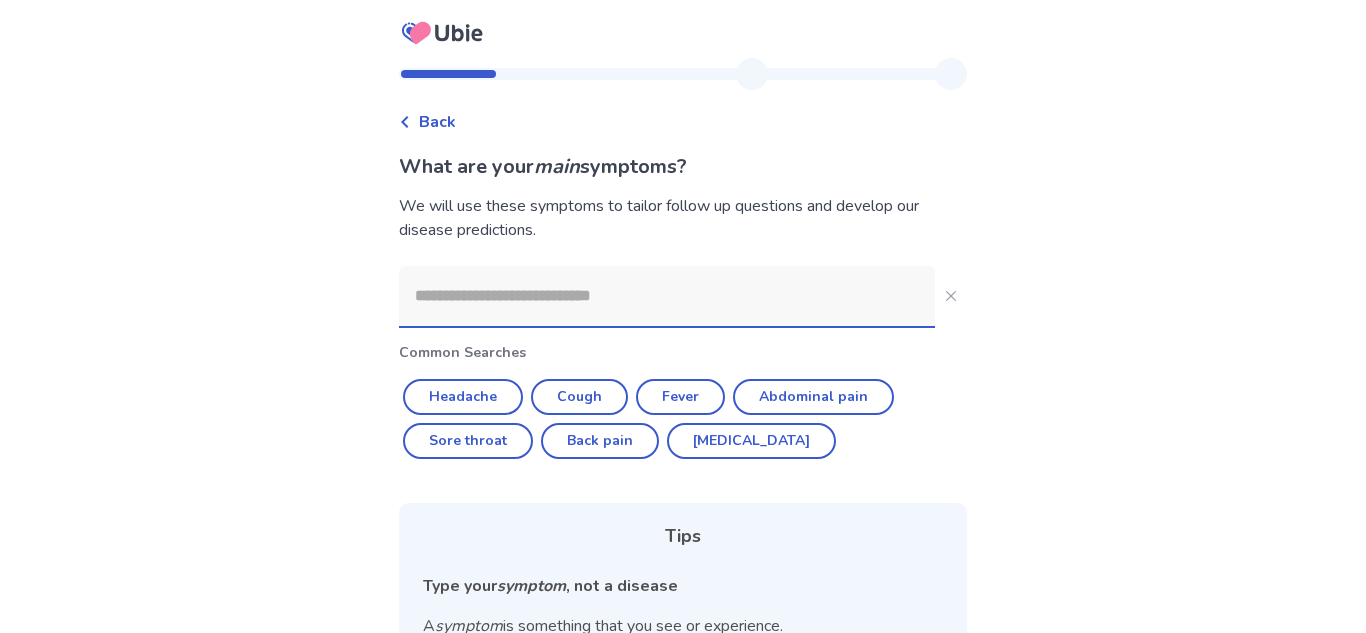 click 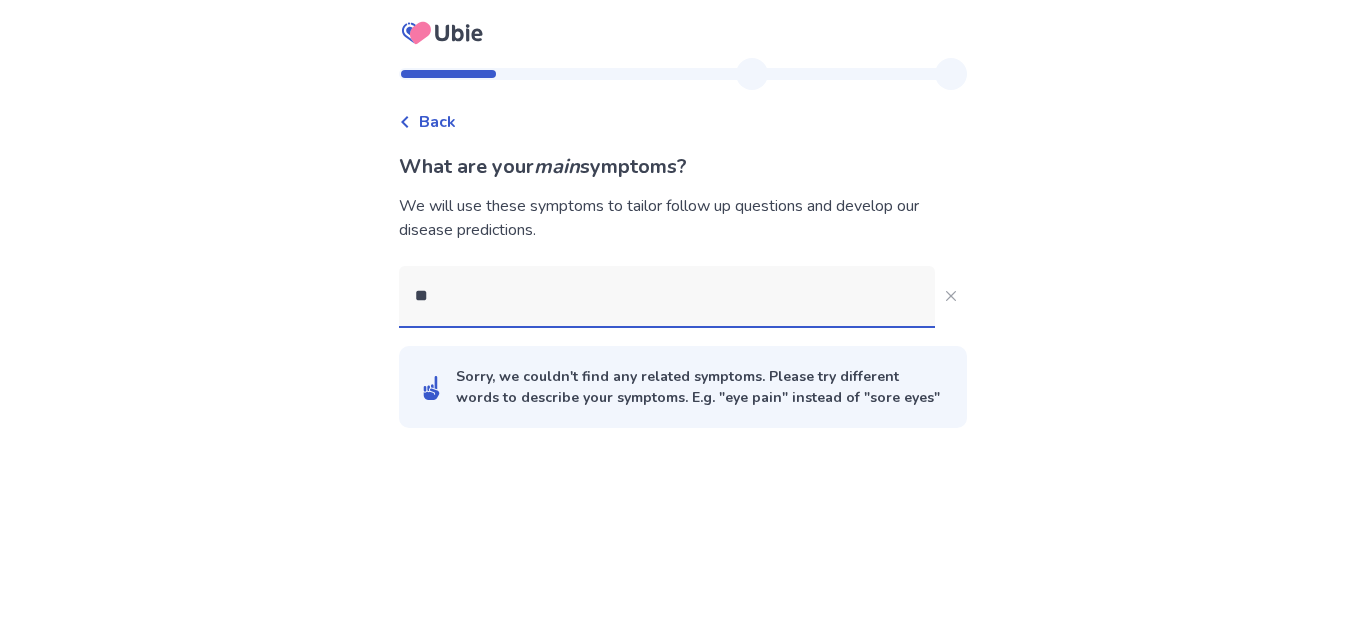 type on "***" 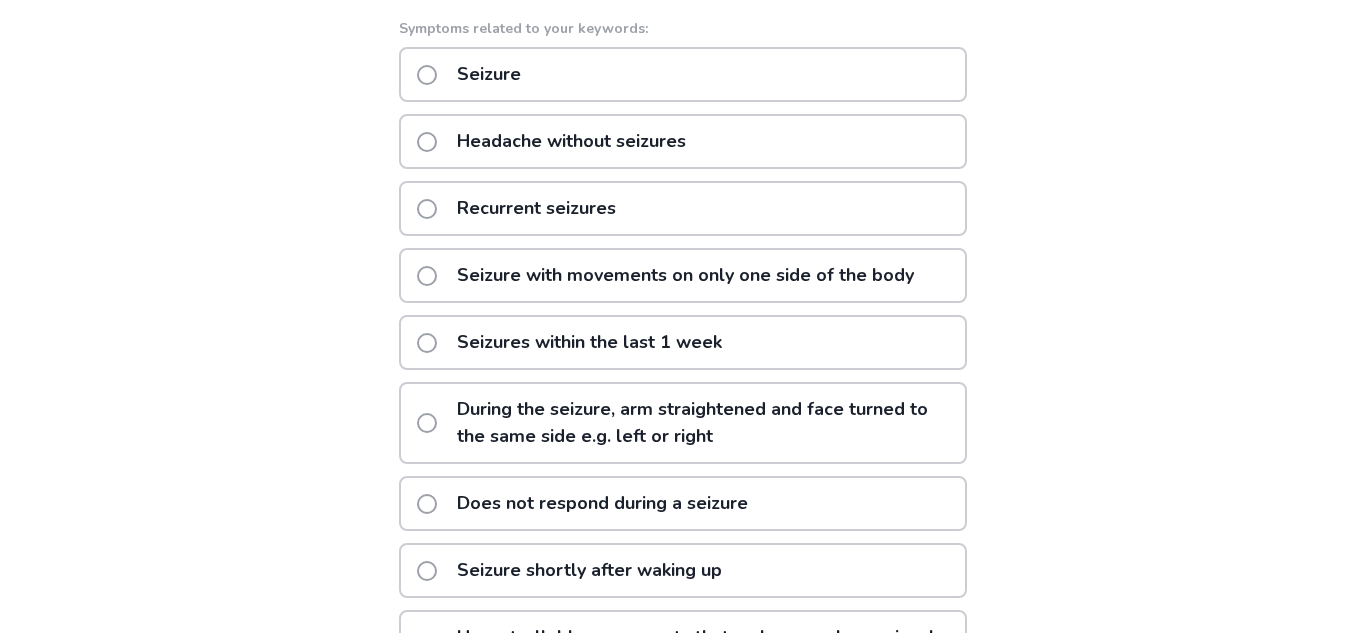 scroll, scrollTop: 334, scrollLeft: 0, axis: vertical 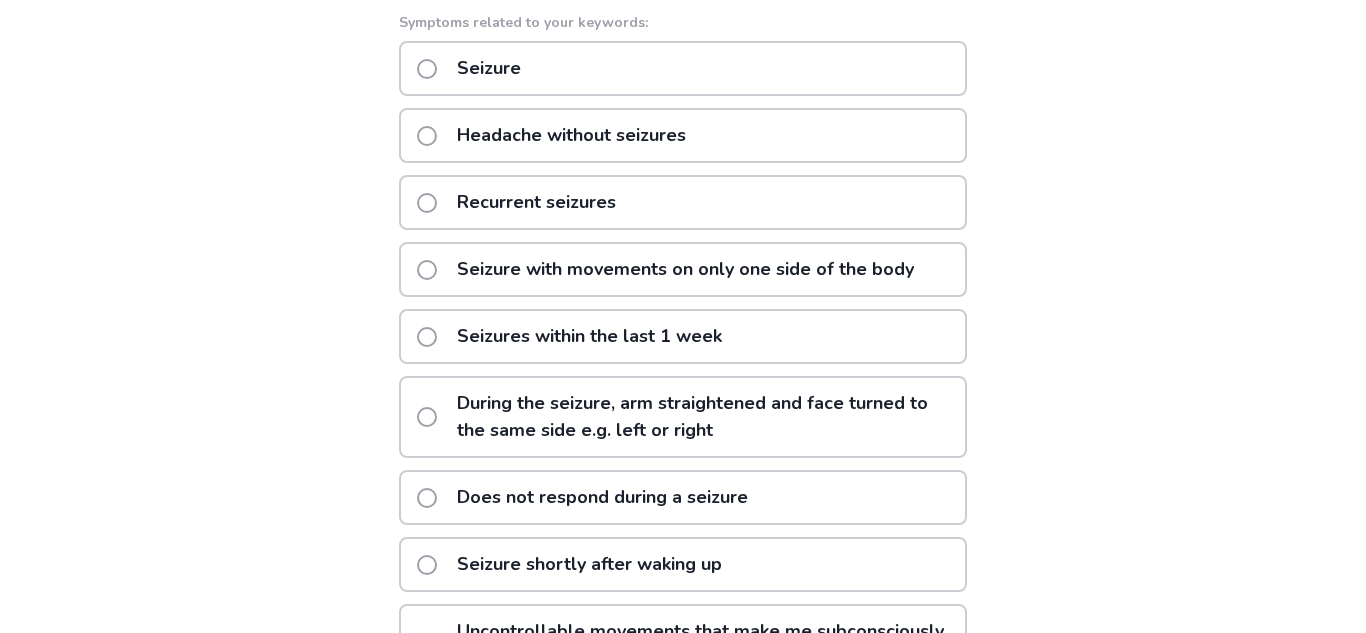 click on "Does not respond during a seizure" 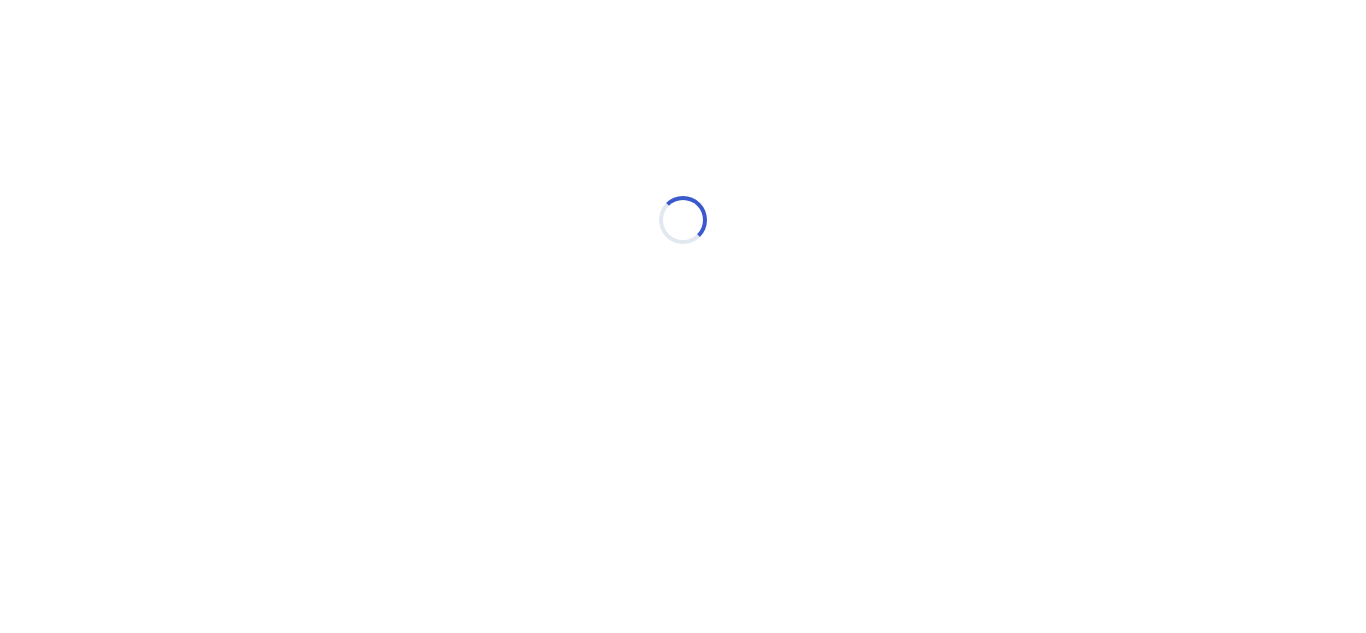 scroll, scrollTop: 0, scrollLeft: 0, axis: both 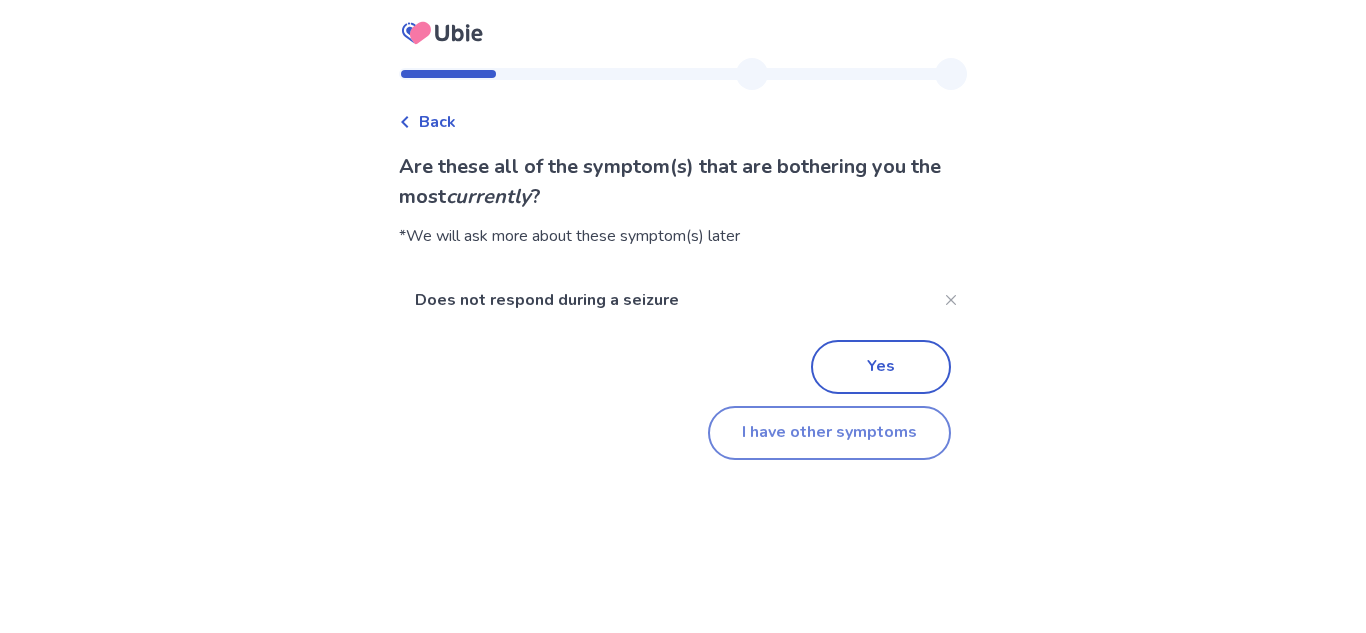 click on "I have other symptoms" 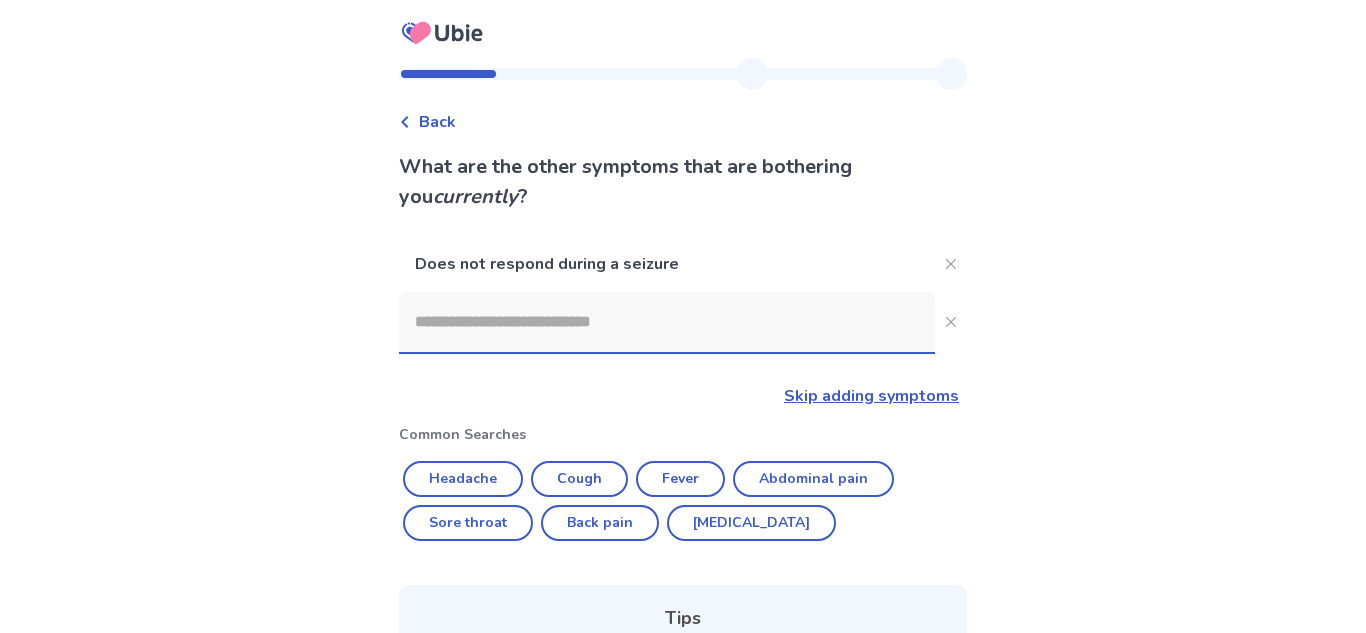 scroll, scrollTop: 323, scrollLeft: 0, axis: vertical 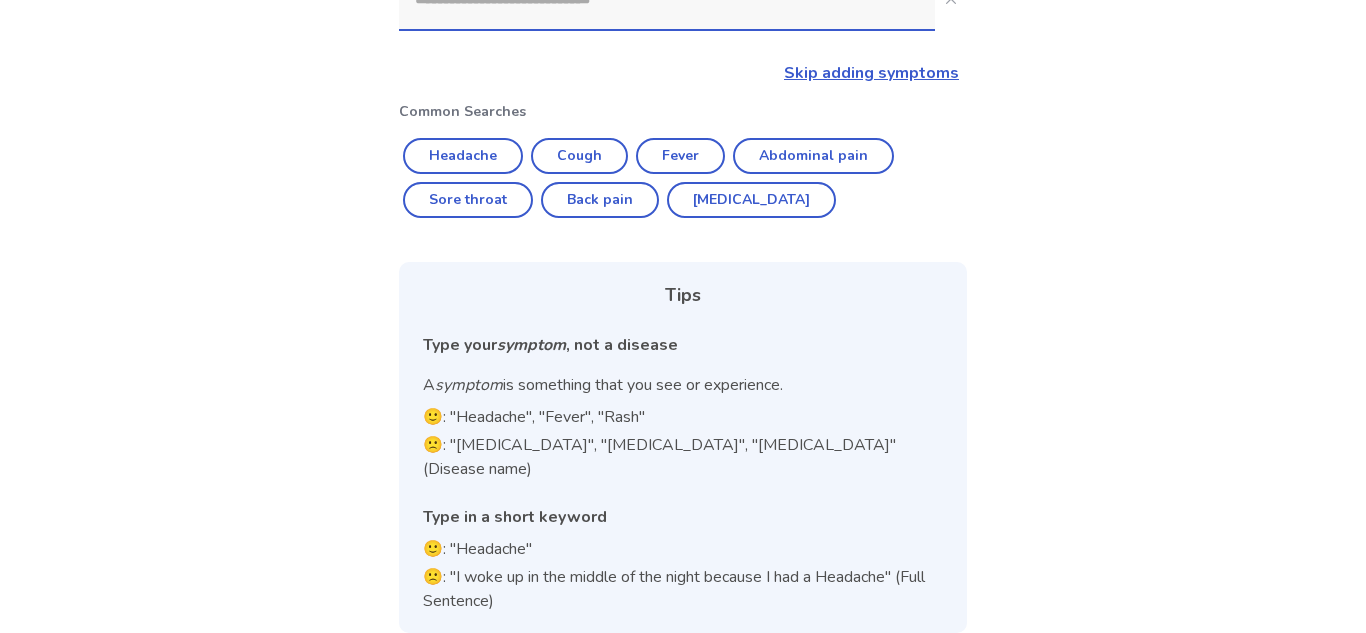 click on "🙂: "Headache", "Fever", "Rash"" 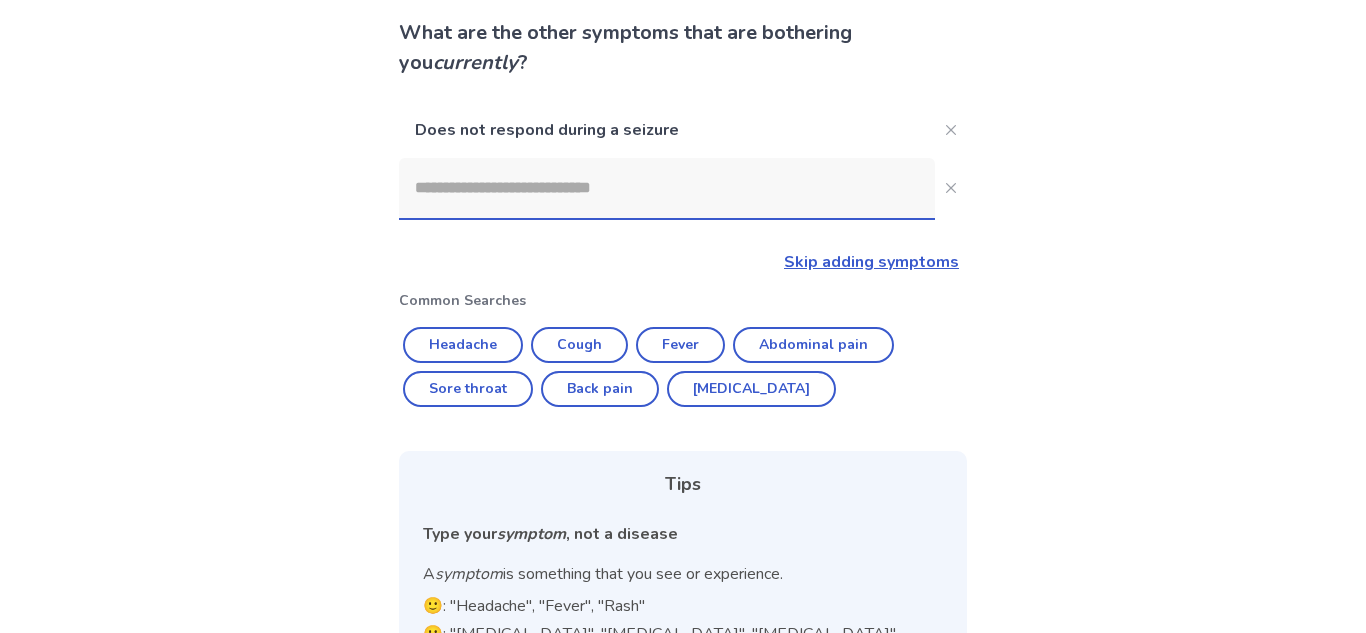 scroll, scrollTop: 132, scrollLeft: 0, axis: vertical 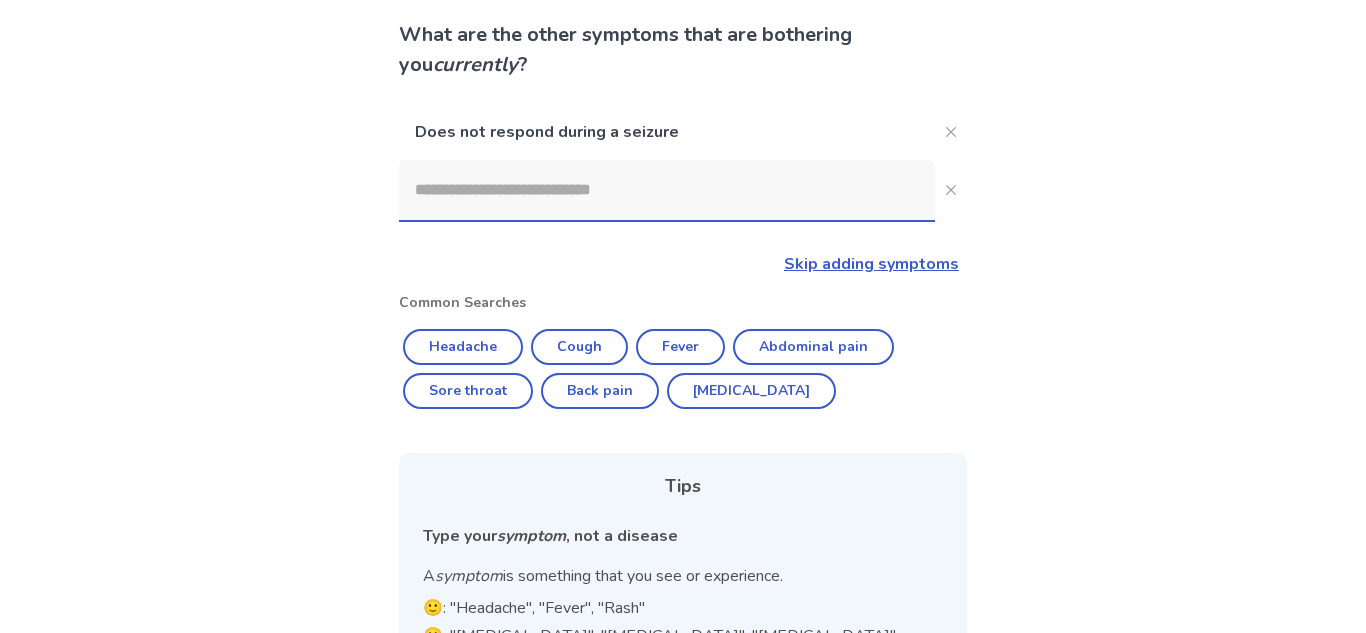 click 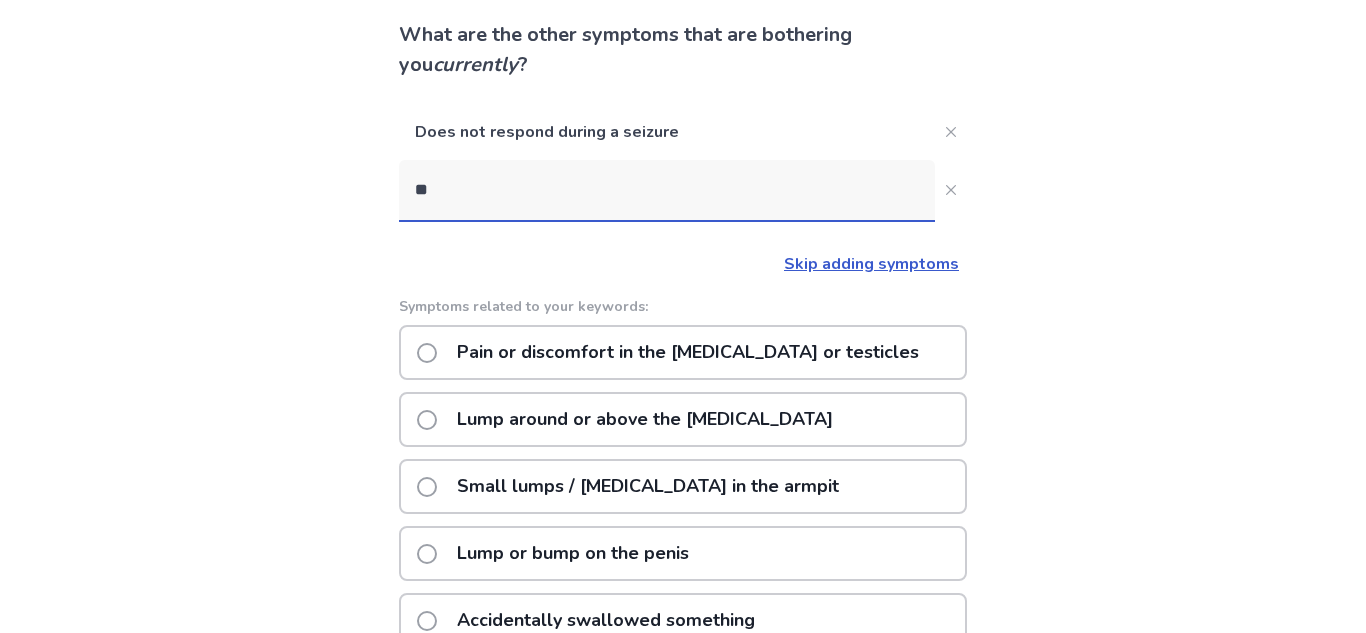 scroll, scrollTop: 0, scrollLeft: 0, axis: both 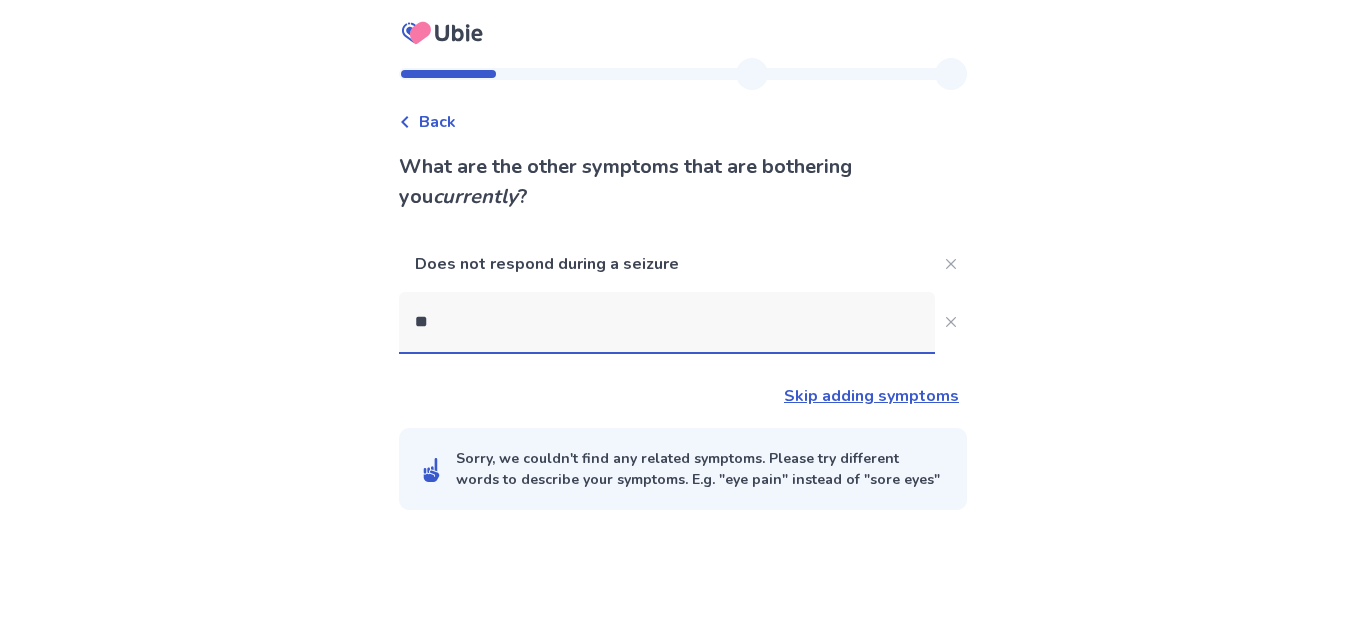type on "***" 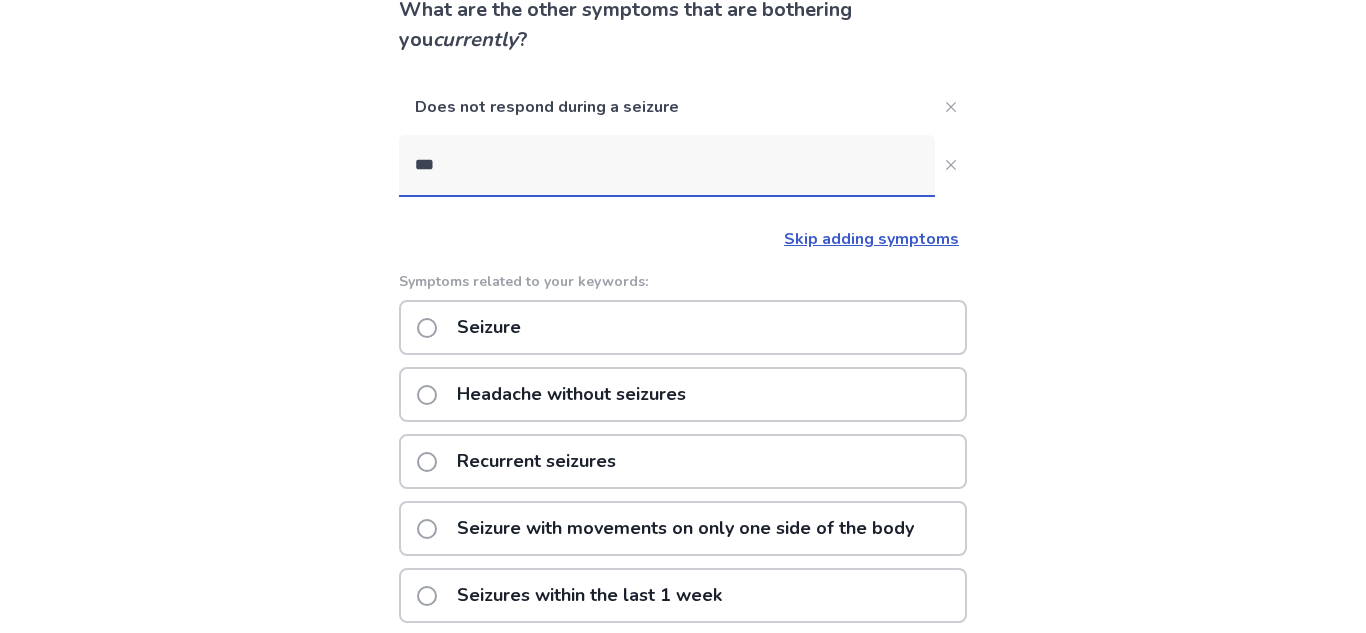 scroll, scrollTop: 161, scrollLeft: 0, axis: vertical 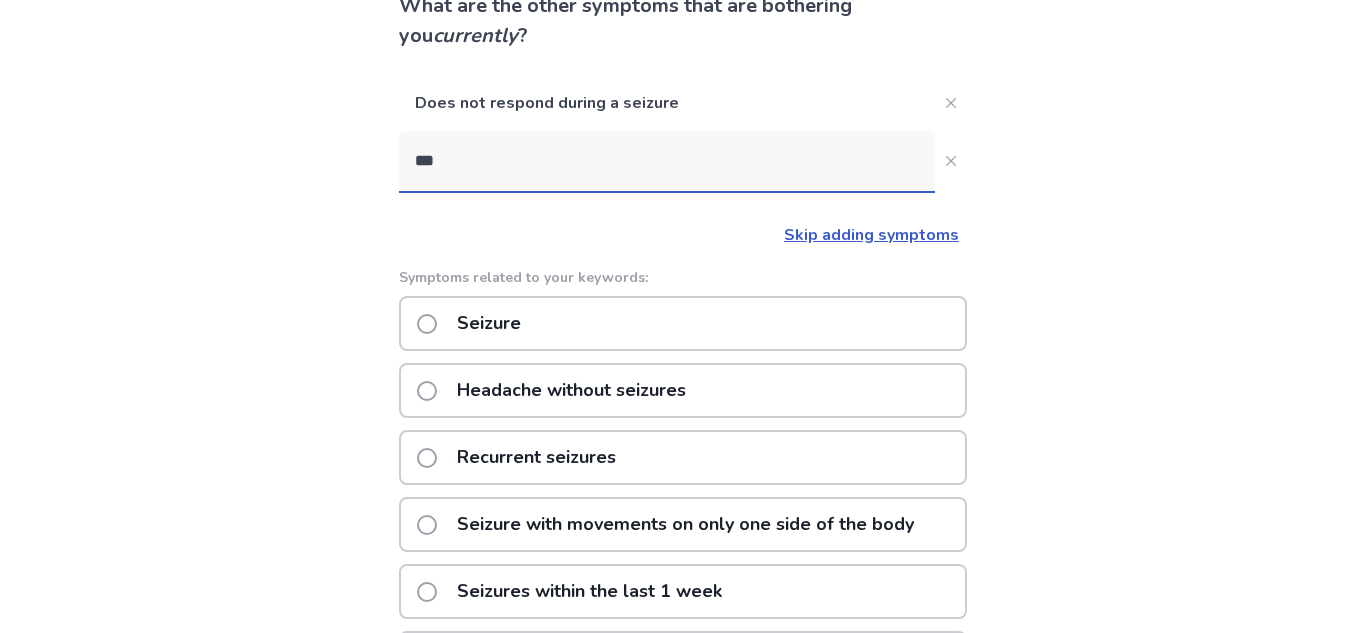 click on "Seizure" 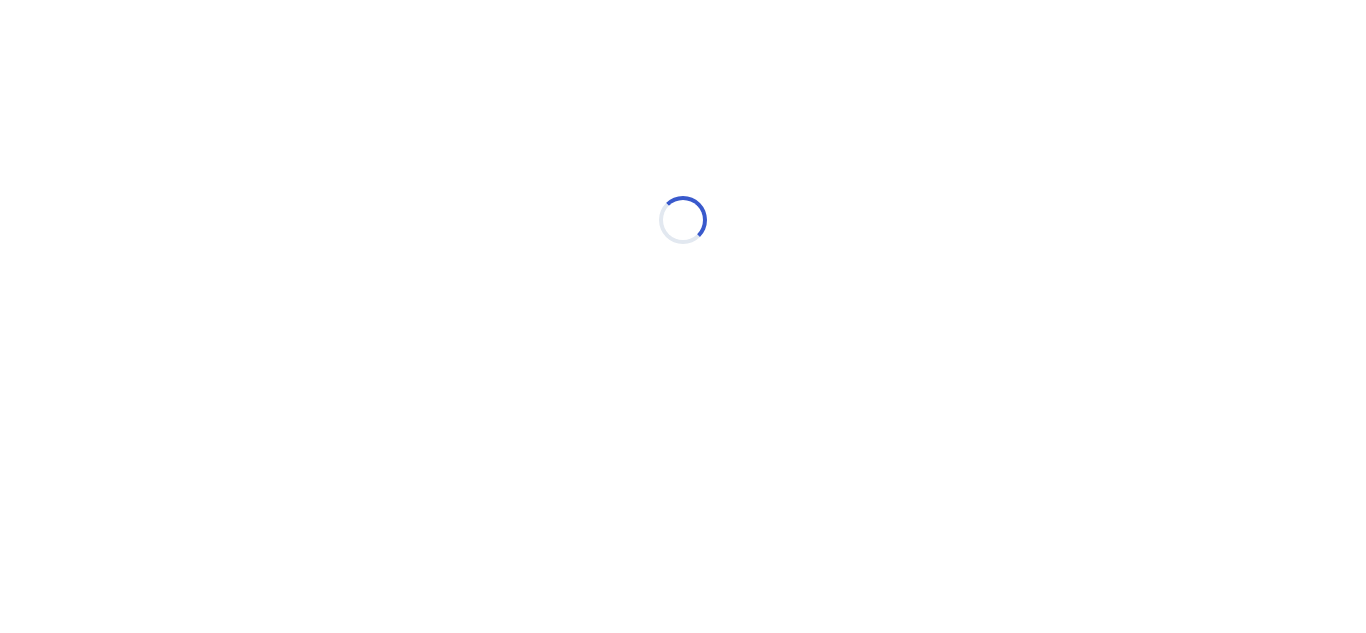 scroll, scrollTop: 0, scrollLeft: 0, axis: both 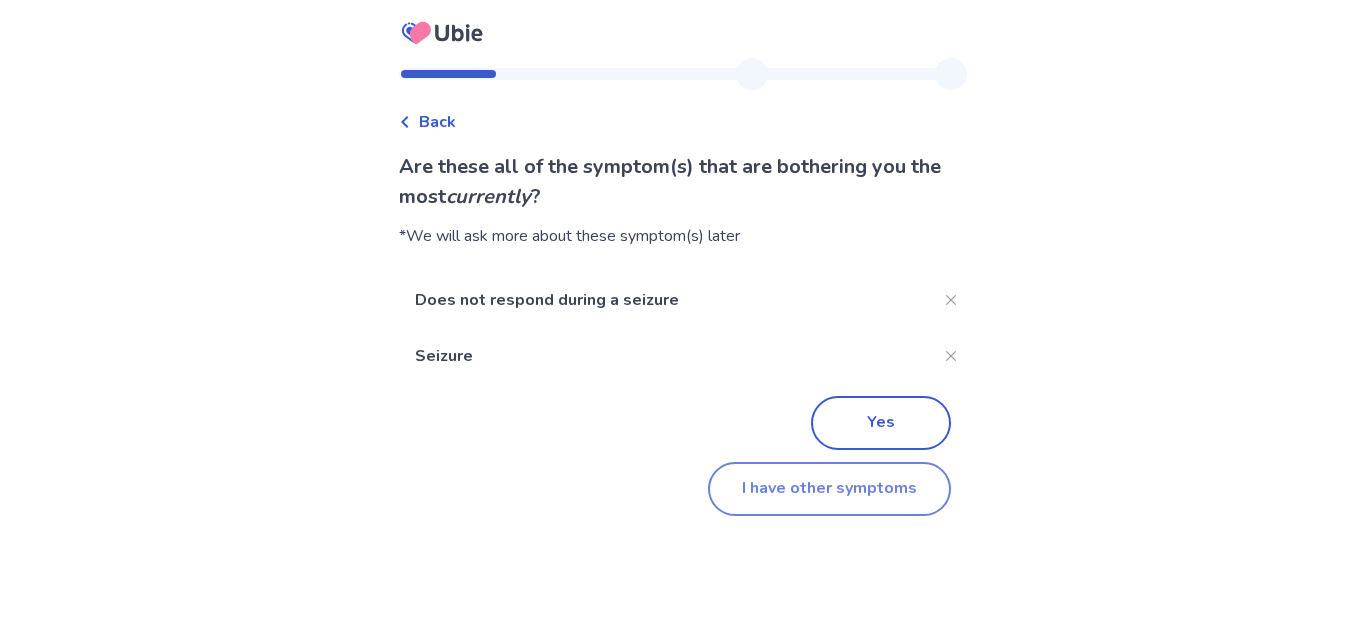 click on "I have other symptoms" 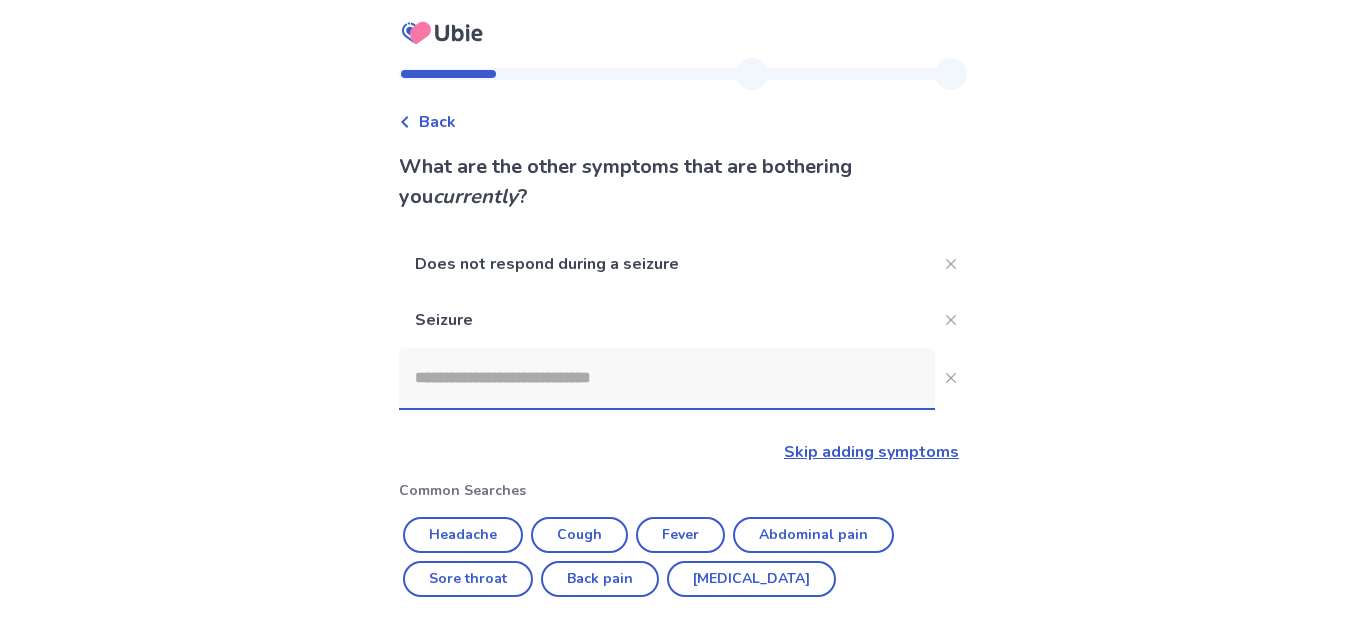 scroll, scrollTop: 161, scrollLeft: 0, axis: vertical 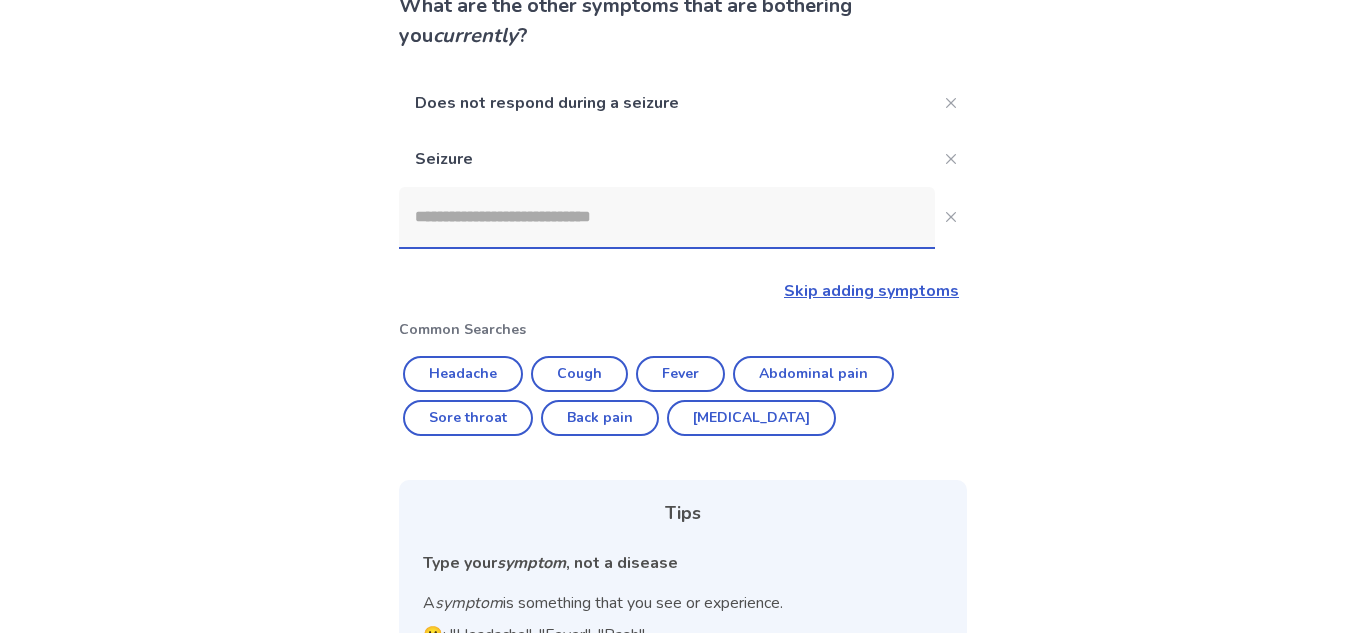 click 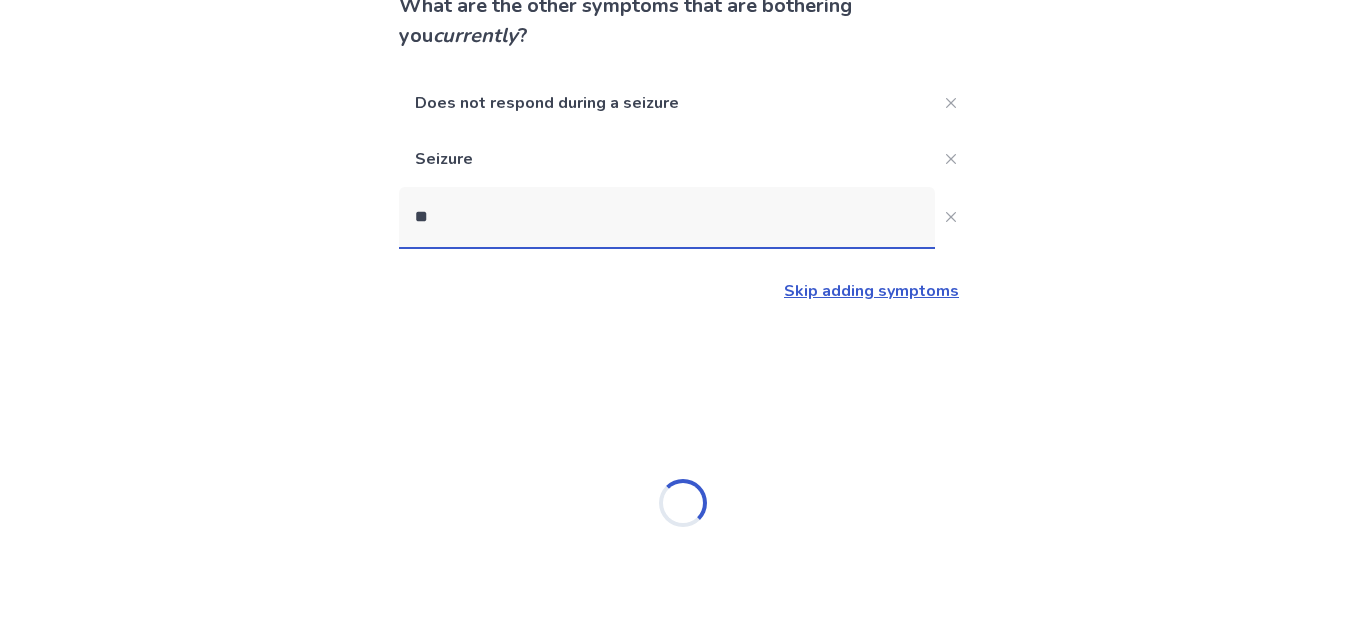 type on "***" 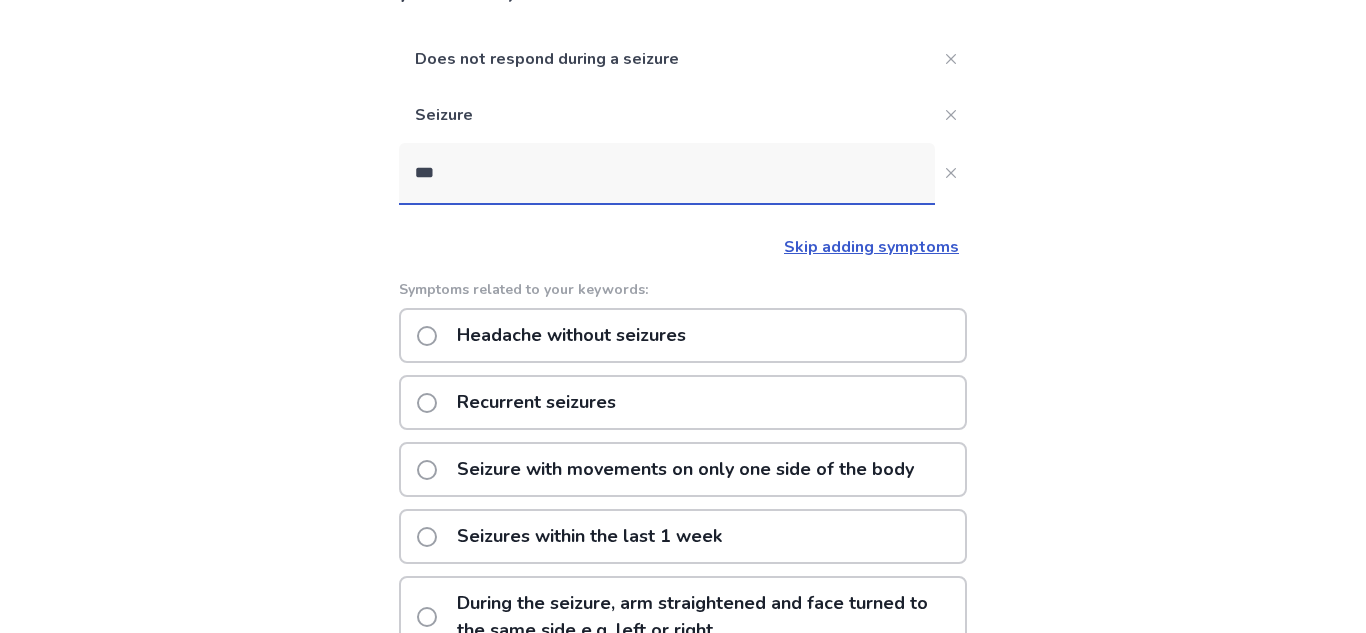 scroll, scrollTop: 209, scrollLeft: 0, axis: vertical 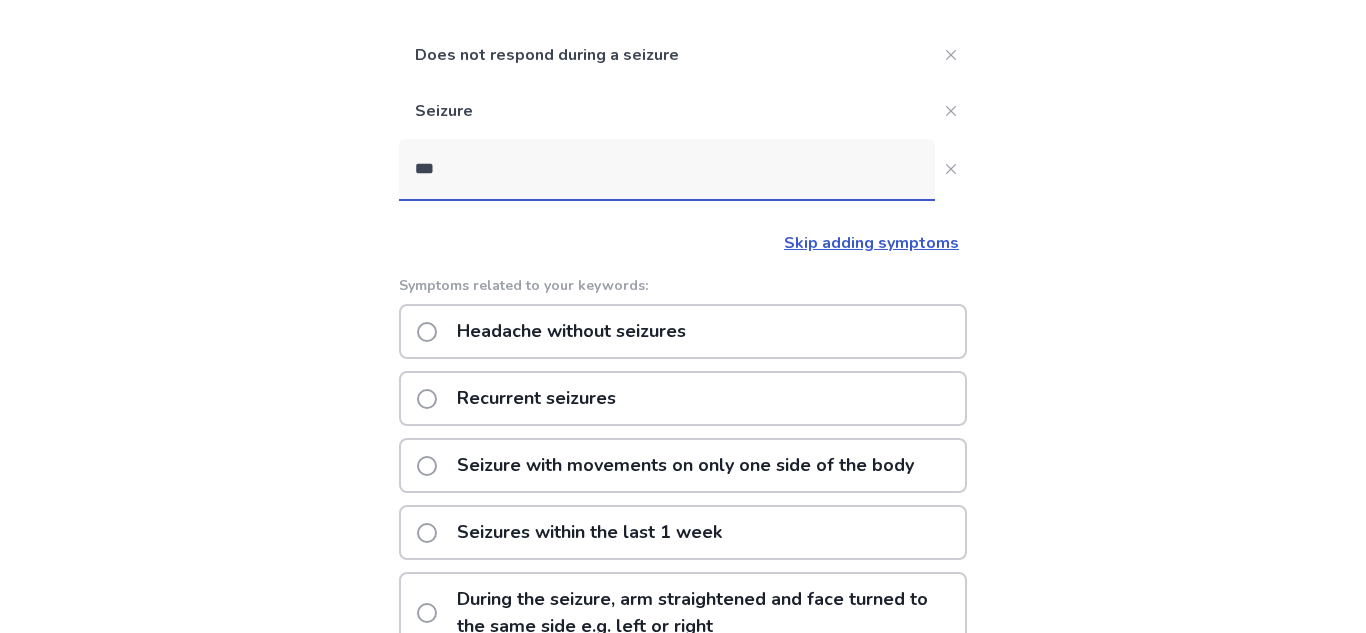 click on "Recurrent seizures" 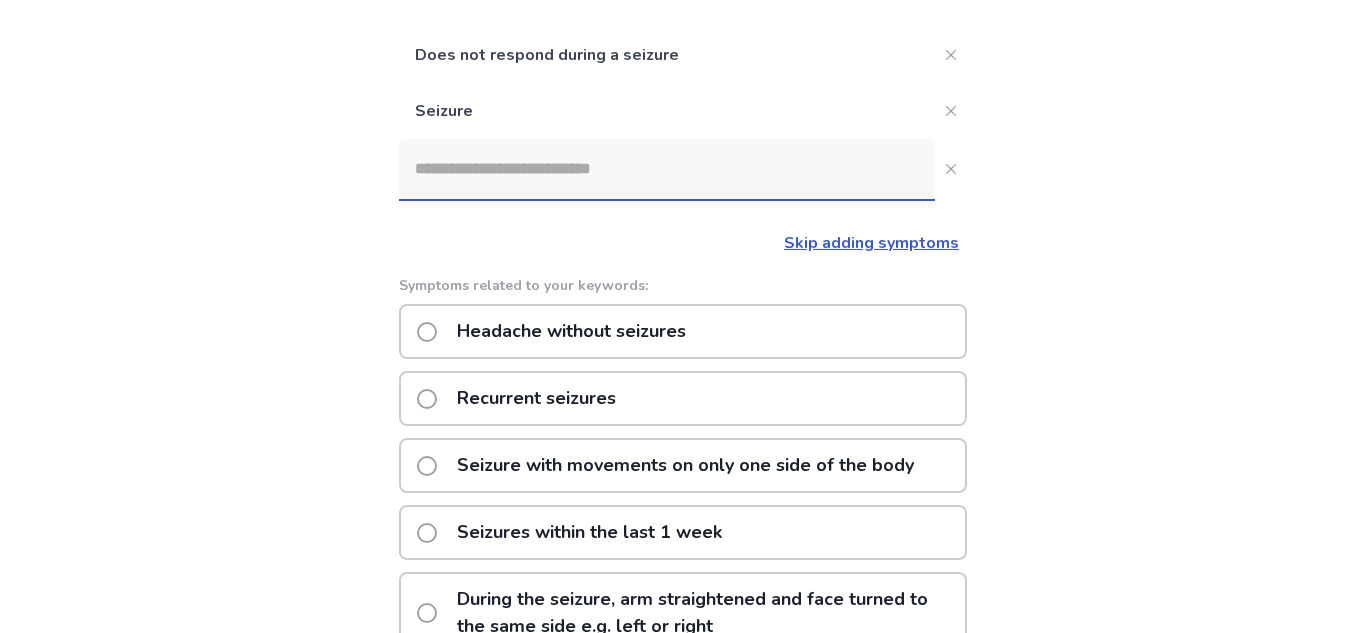 scroll, scrollTop: 0, scrollLeft: 0, axis: both 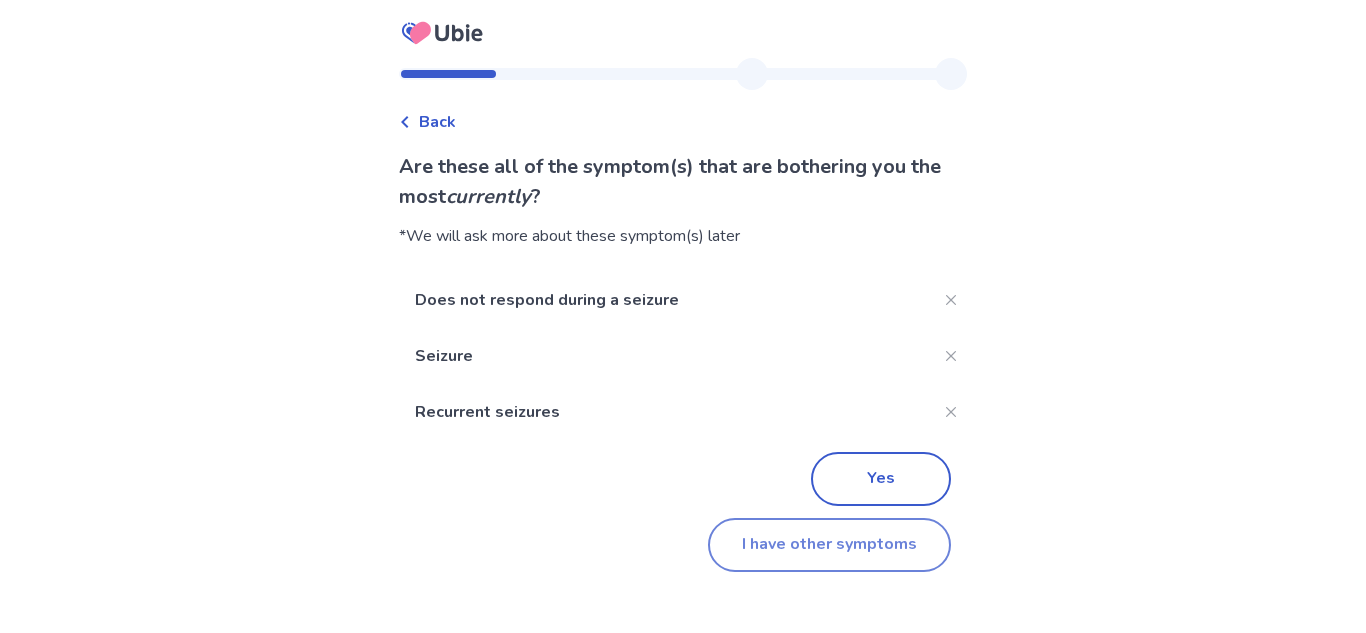 click on "I have other symptoms" 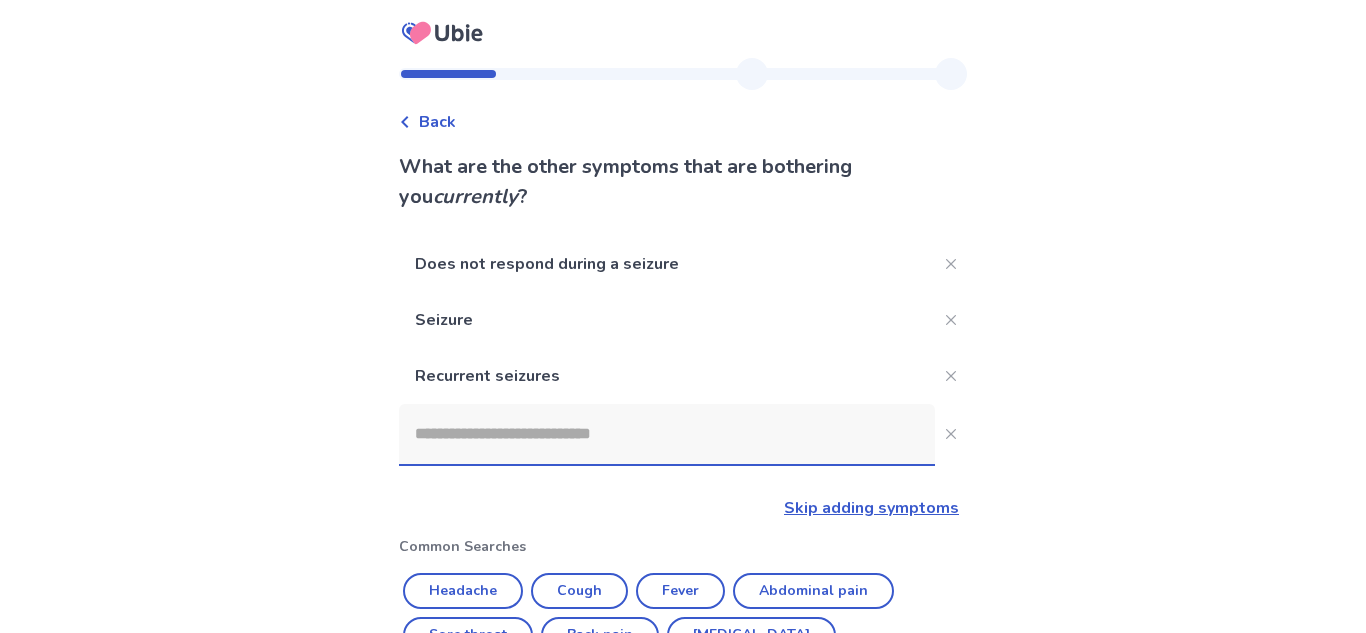 scroll, scrollTop: 209, scrollLeft: 0, axis: vertical 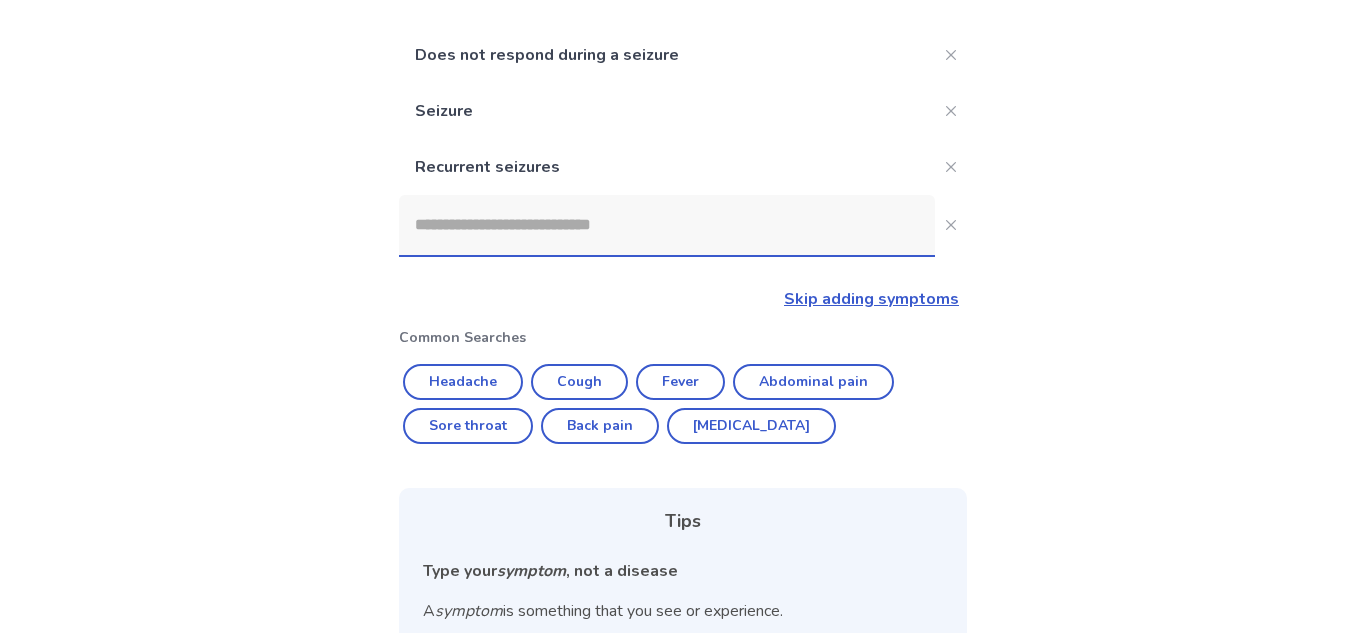 click 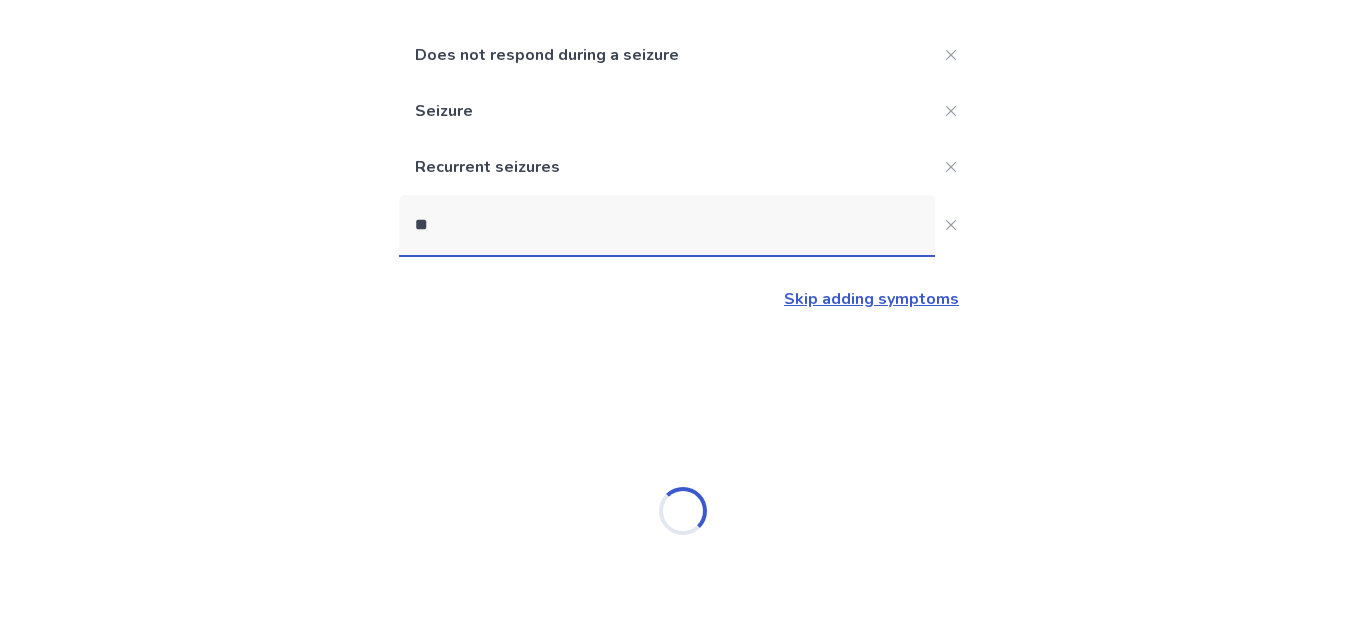 type on "***" 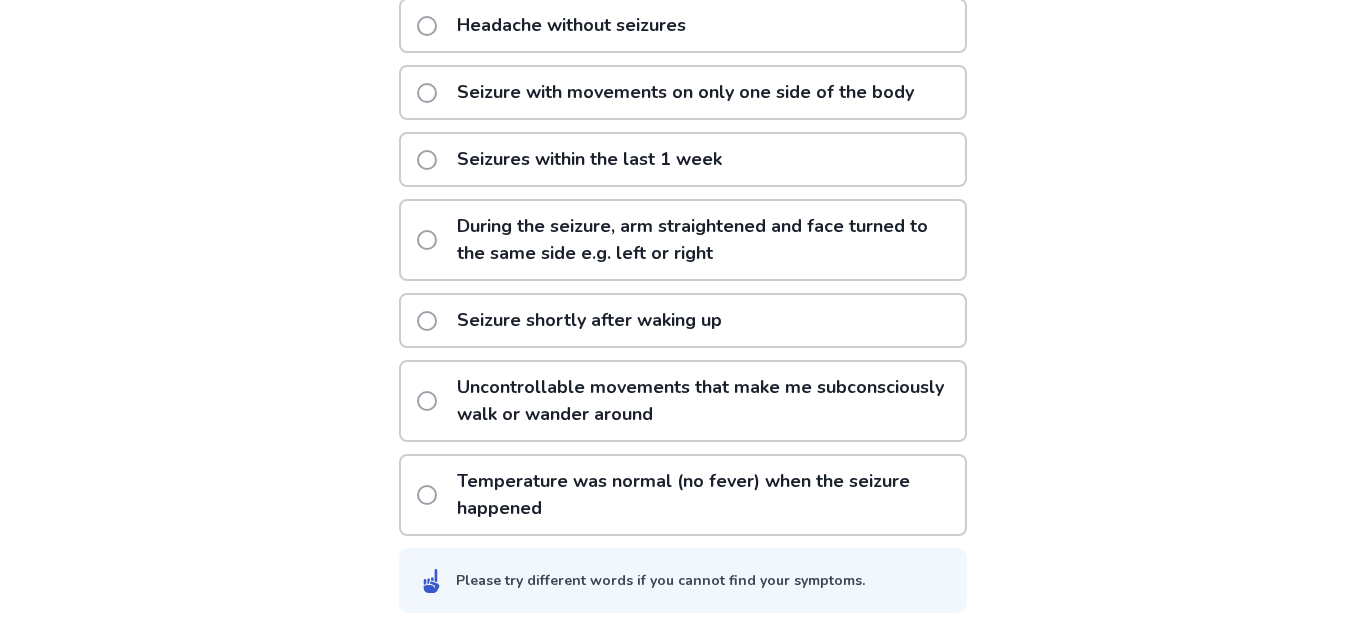 scroll, scrollTop: 575, scrollLeft: 0, axis: vertical 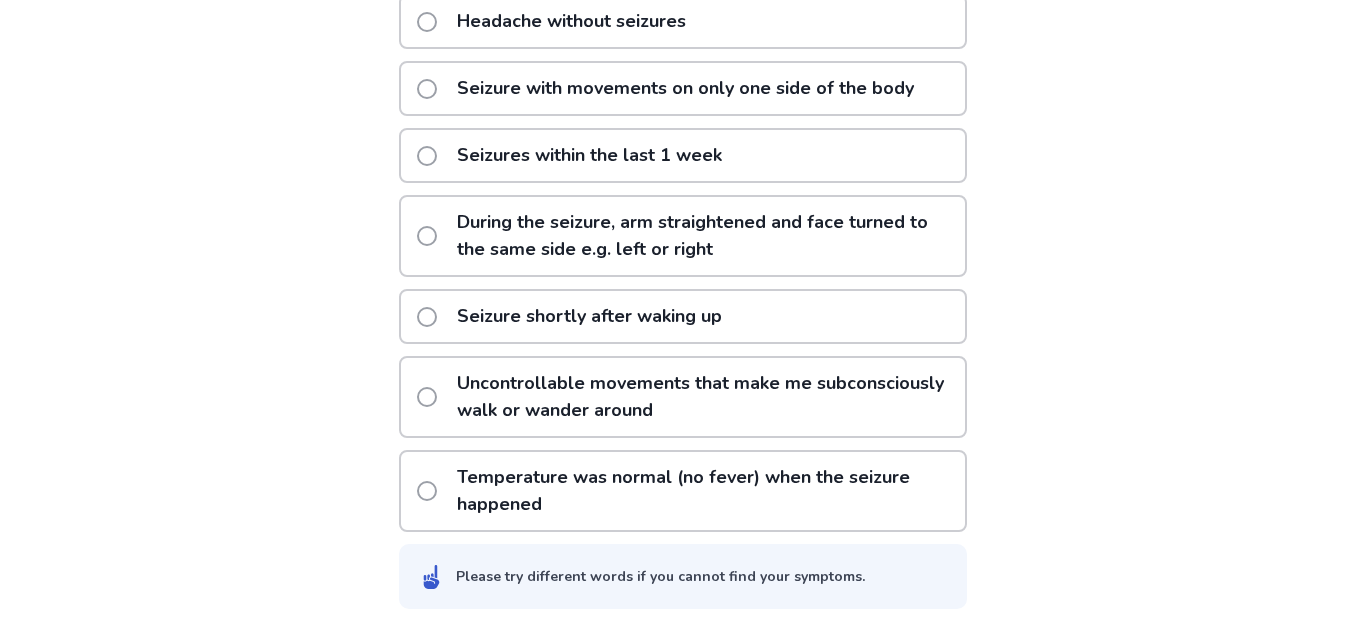 click on "Temperature was normal (no fever) when the seizure happened" 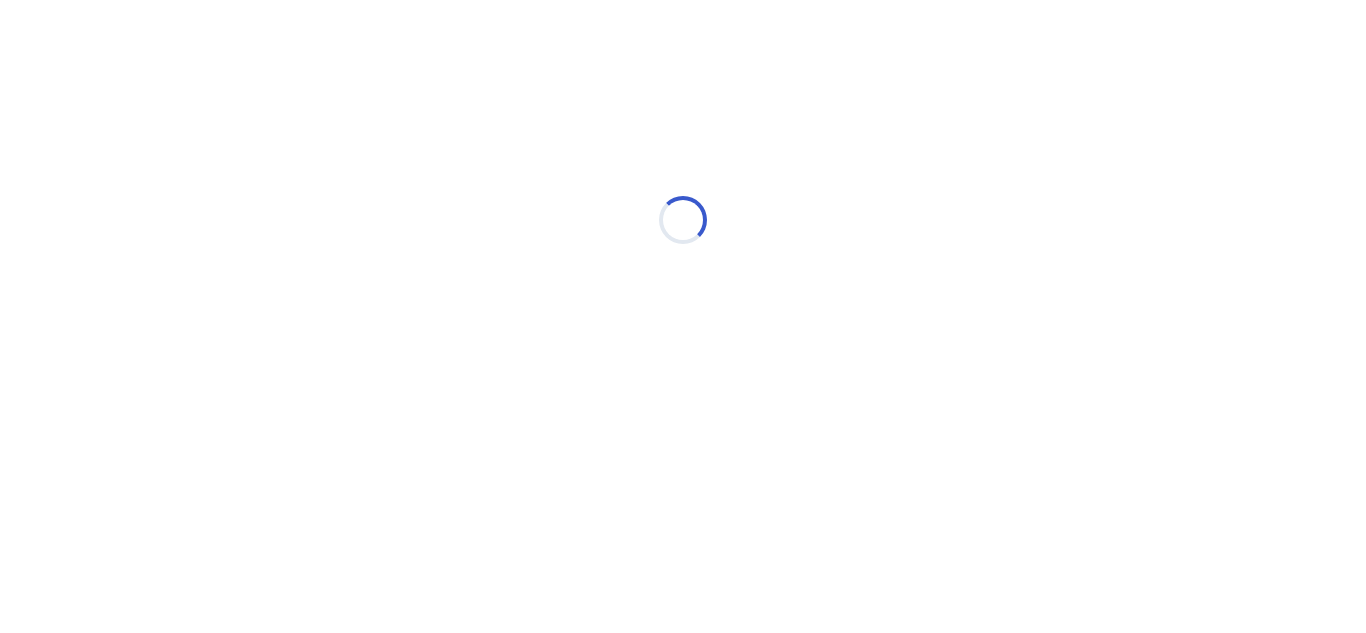 scroll, scrollTop: 0, scrollLeft: 0, axis: both 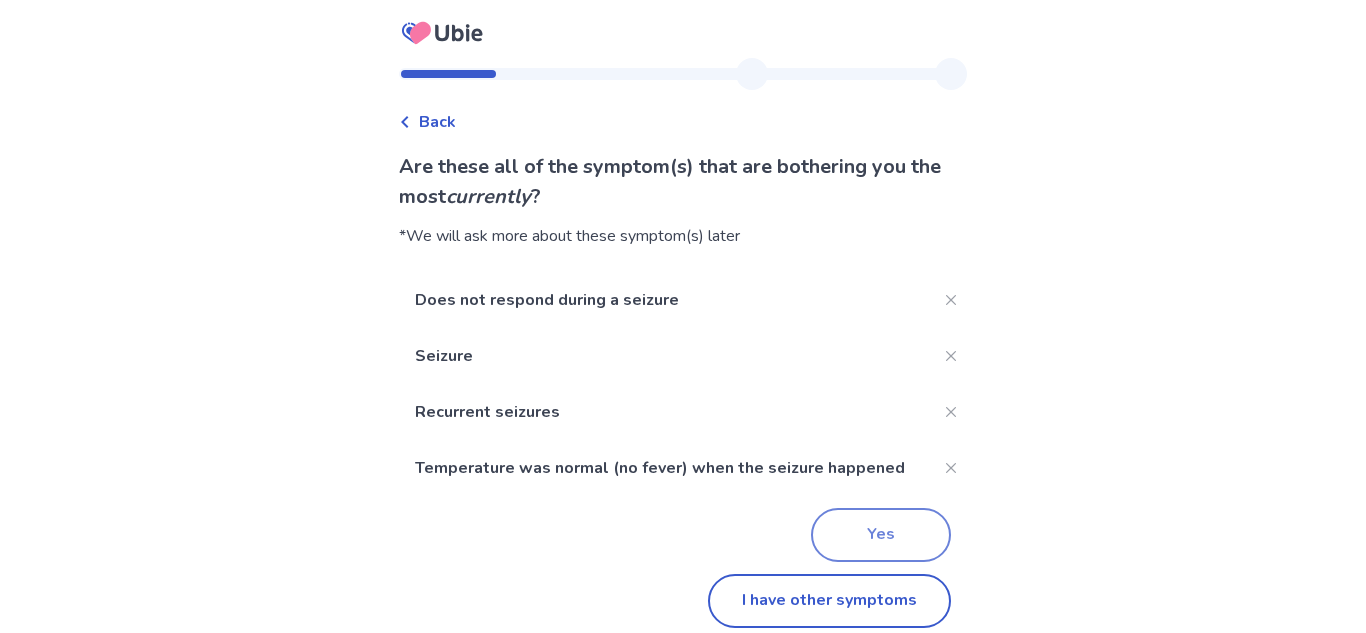 click on "Yes" 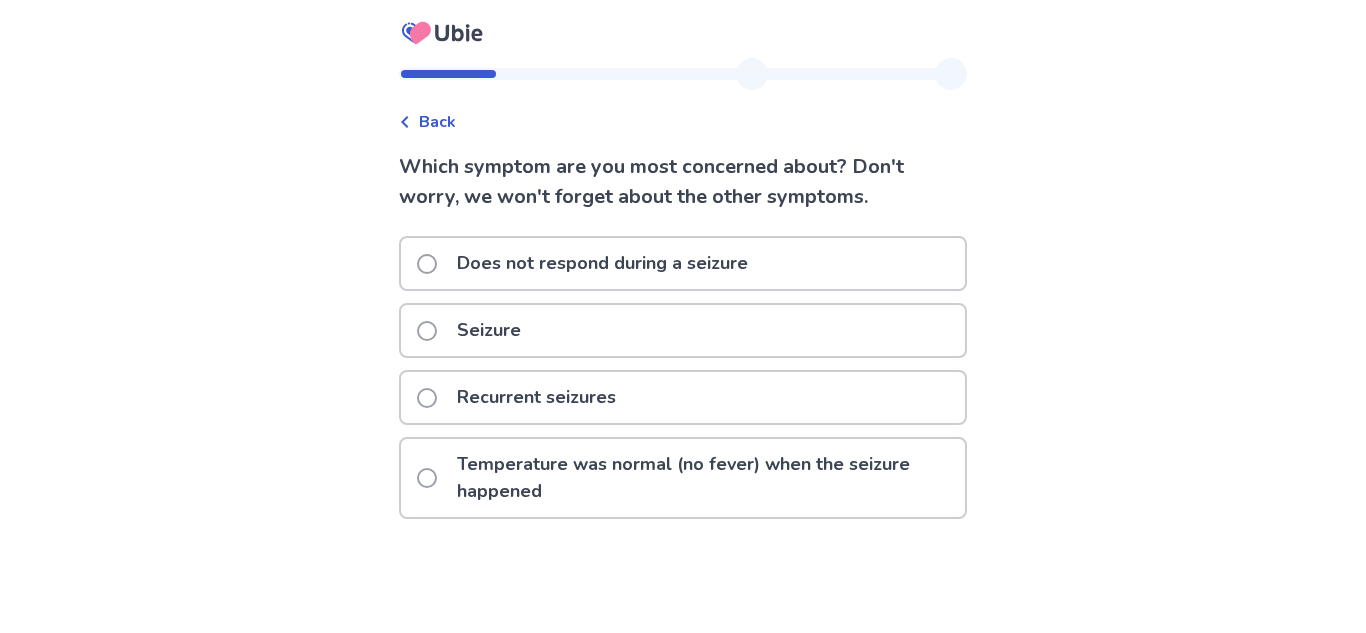 click on "Does not respond during a seizure" 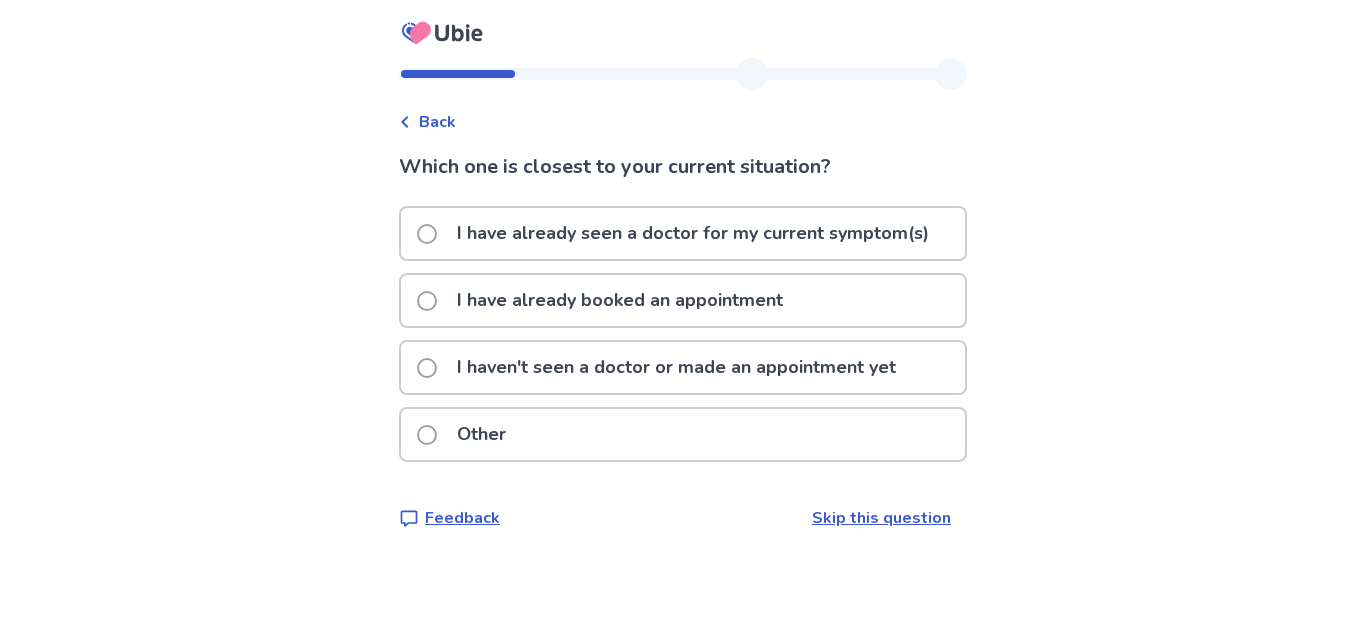 click on "Back" at bounding box center [437, 122] 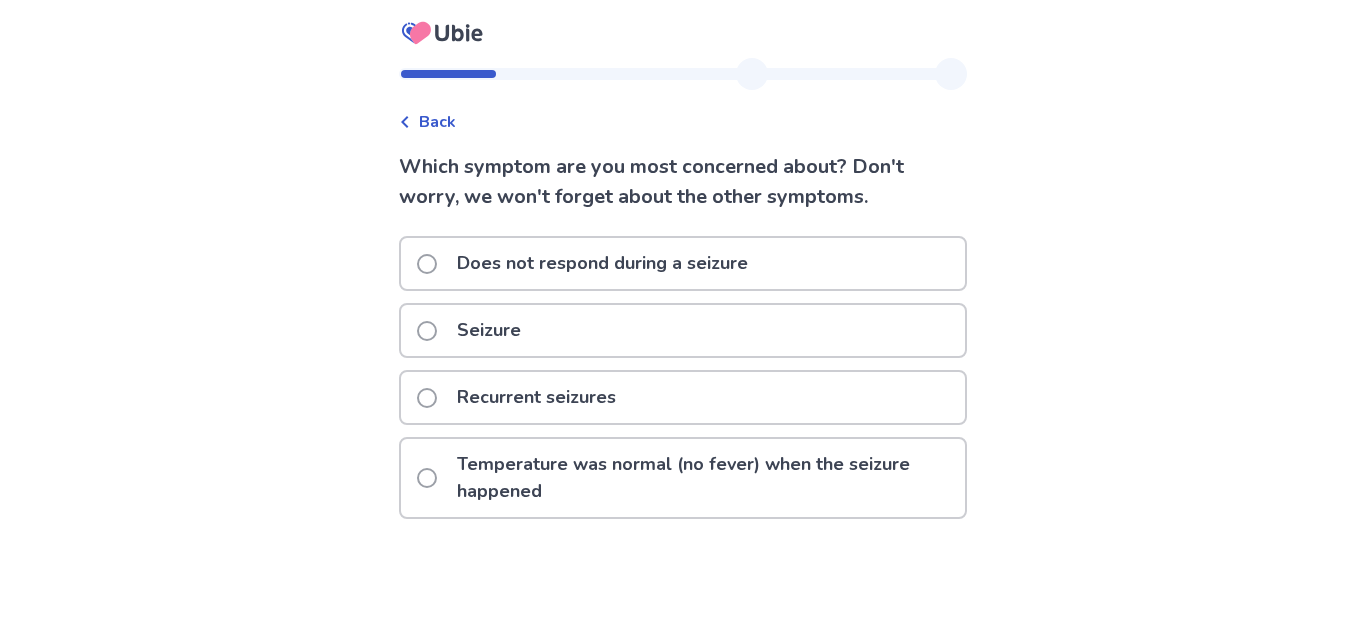 click on "Recurrent seizures" 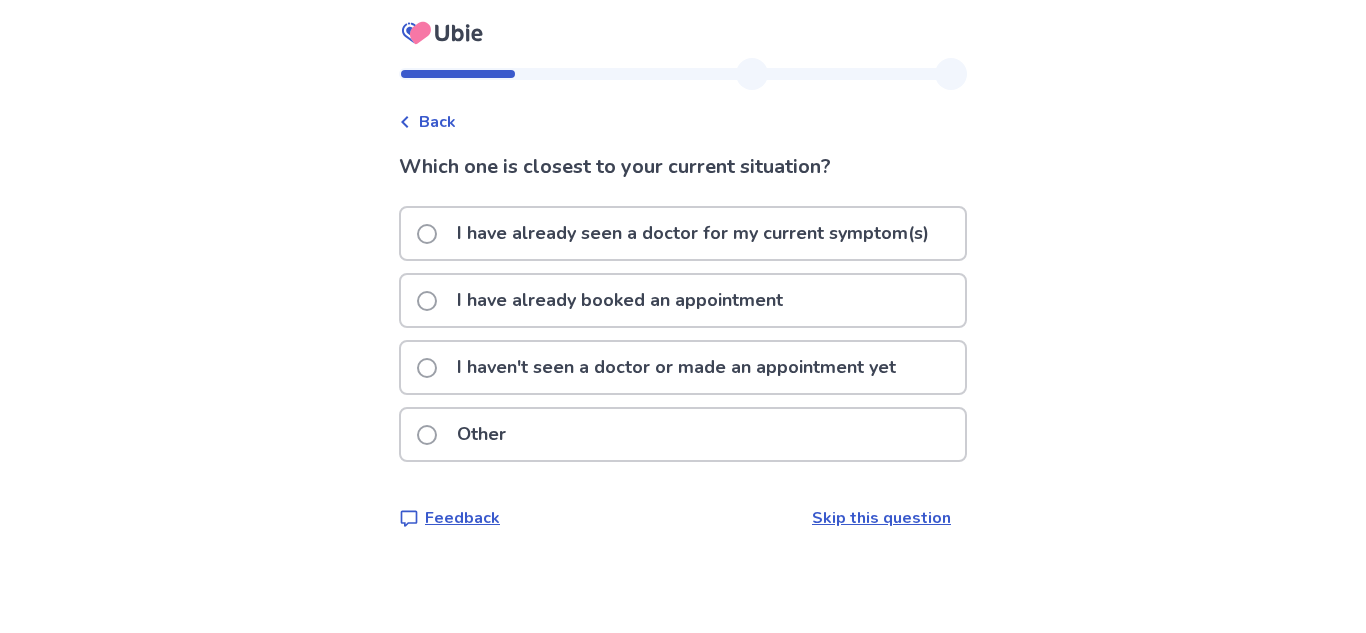 click on "I haven't seen a doctor or made an appointment yet" at bounding box center (676, 367) 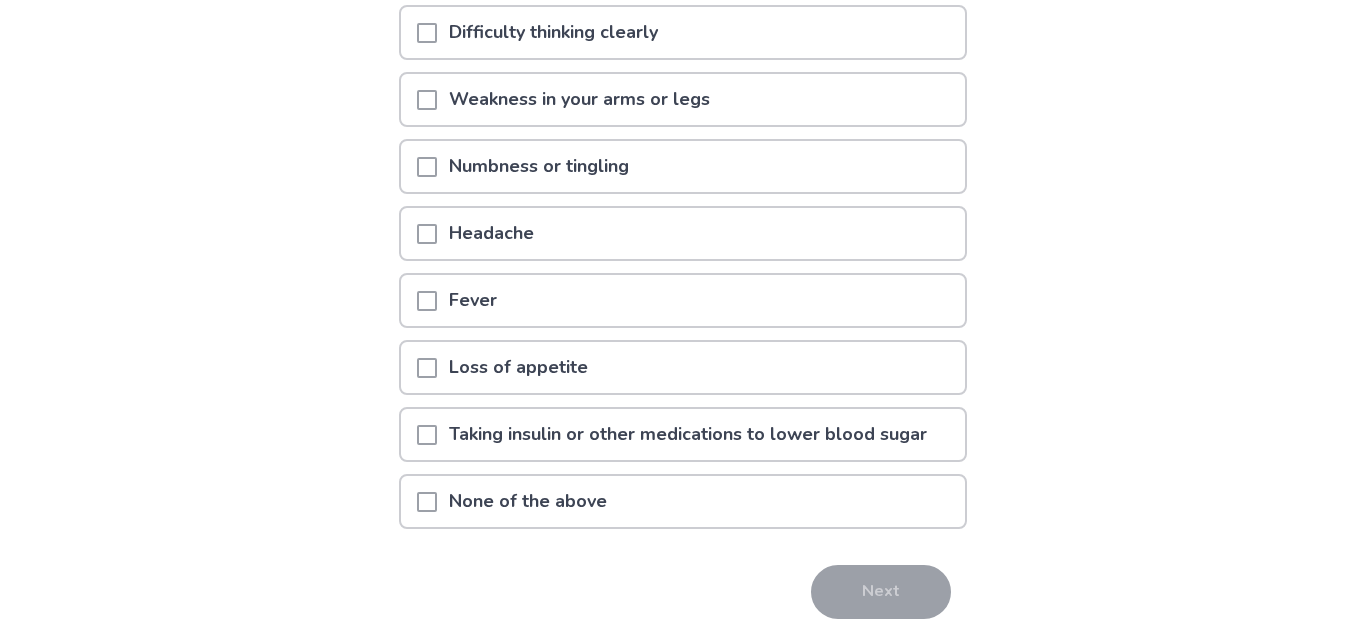 scroll, scrollTop: 236, scrollLeft: 0, axis: vertical 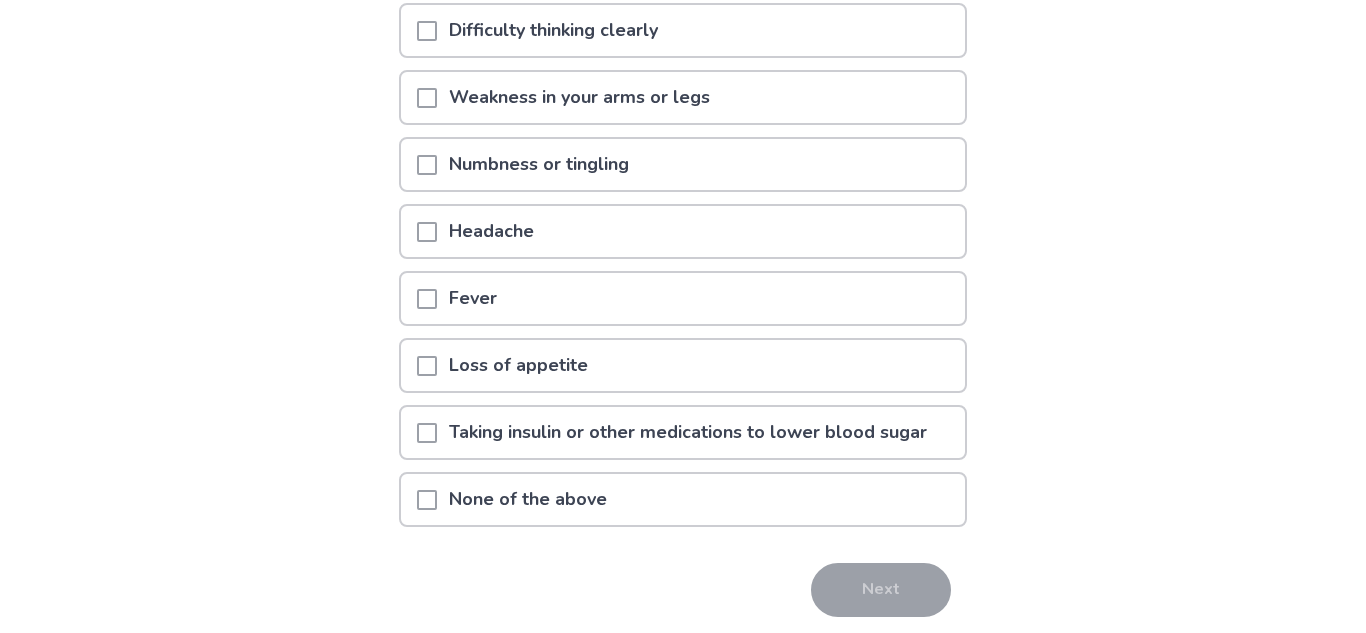 click on "None of the above" at bounding box center [683, 499] 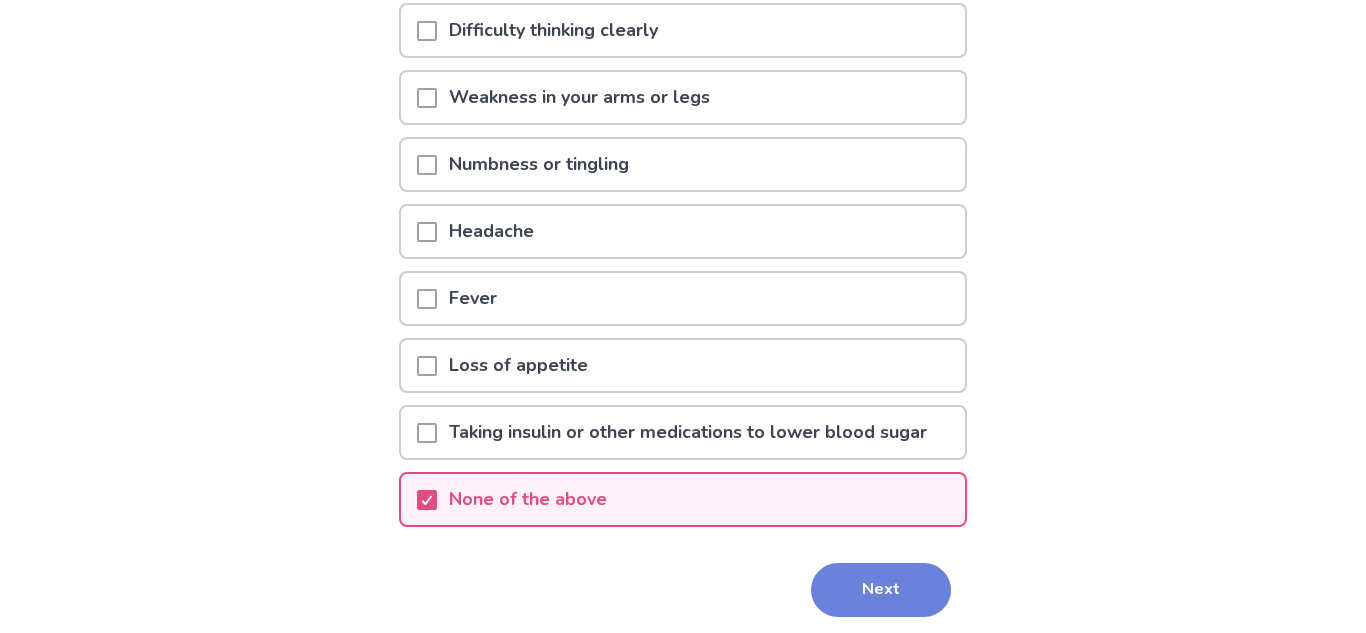 click on "Next" at bounding box center [881, 590] 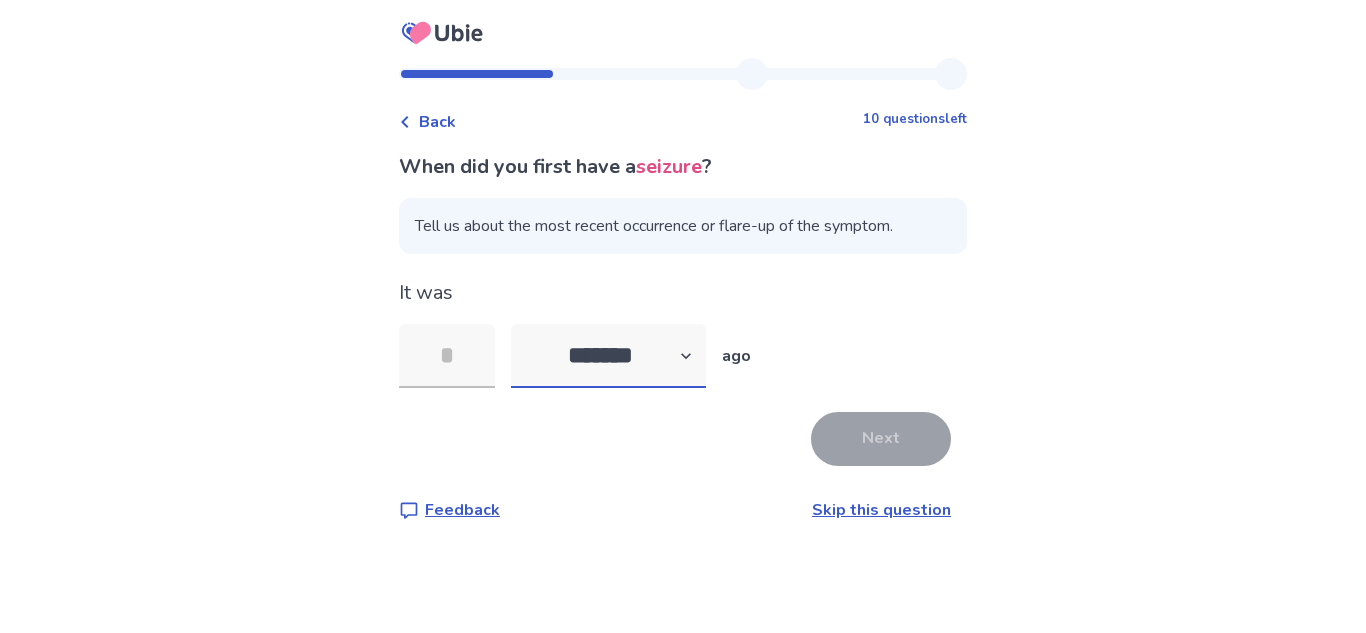 click on "******* ****** ******* ******** *******" at bounding box center [608, 356] 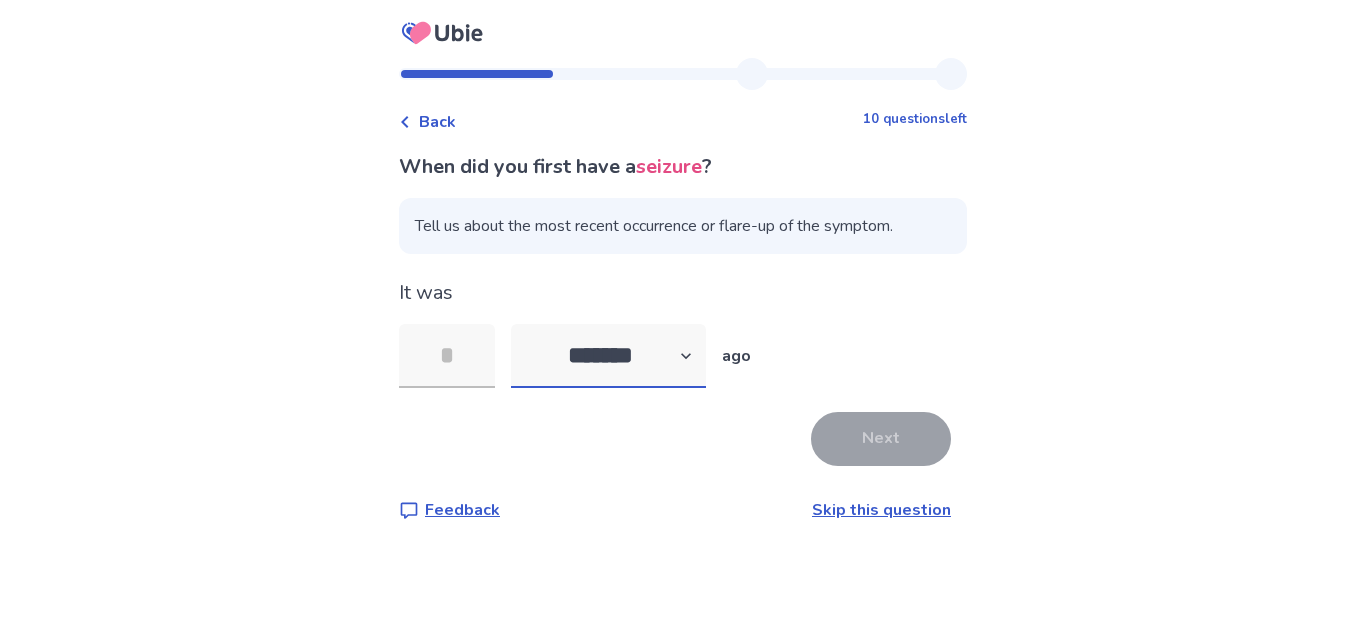 select on "*" 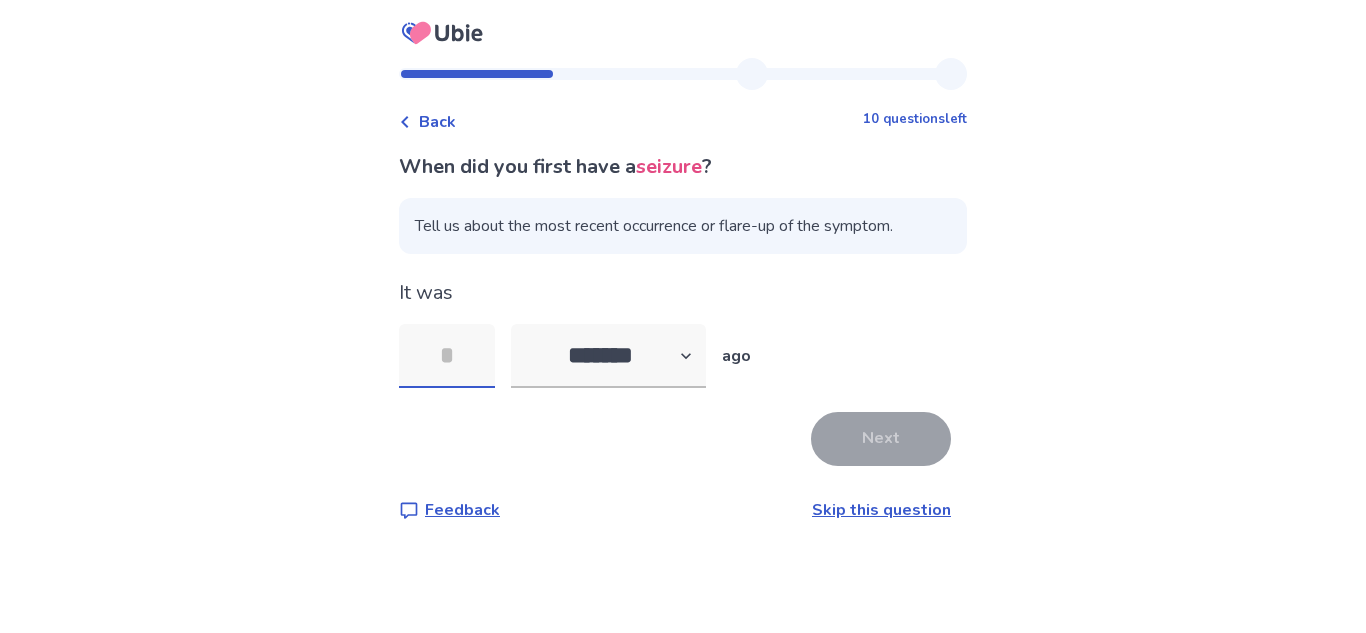 click at bounding box center (447, 356) 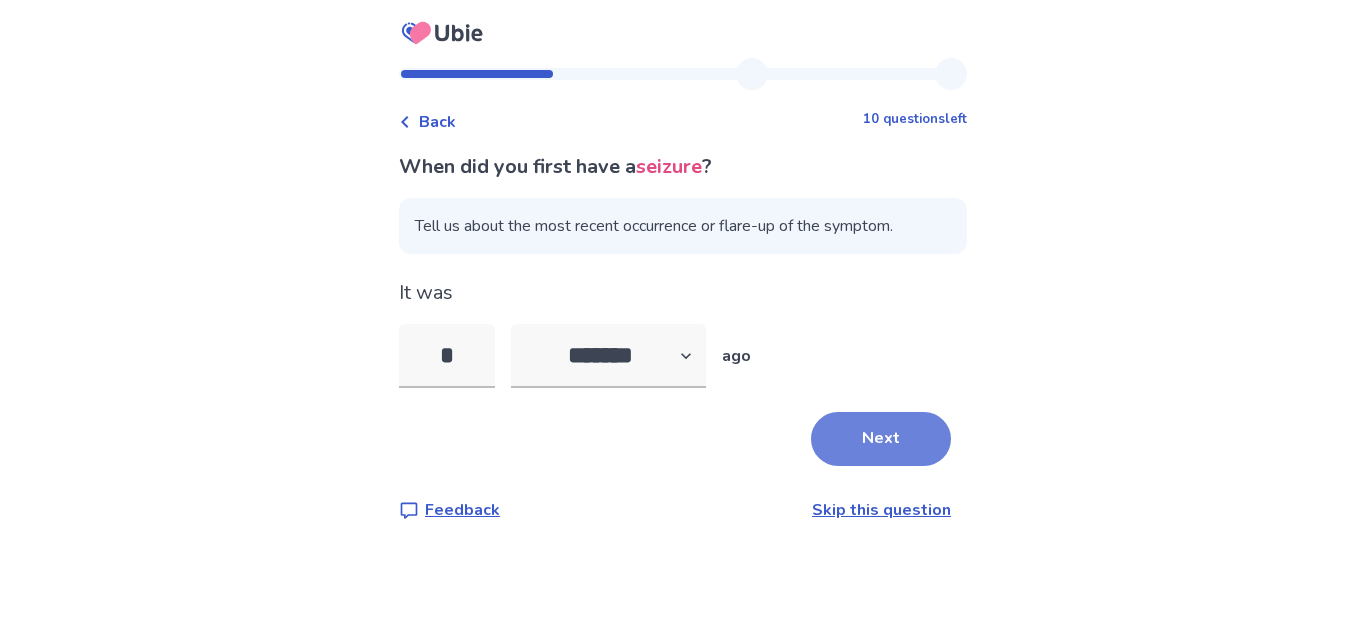 click on "Next" at bounding box center (881, 439) 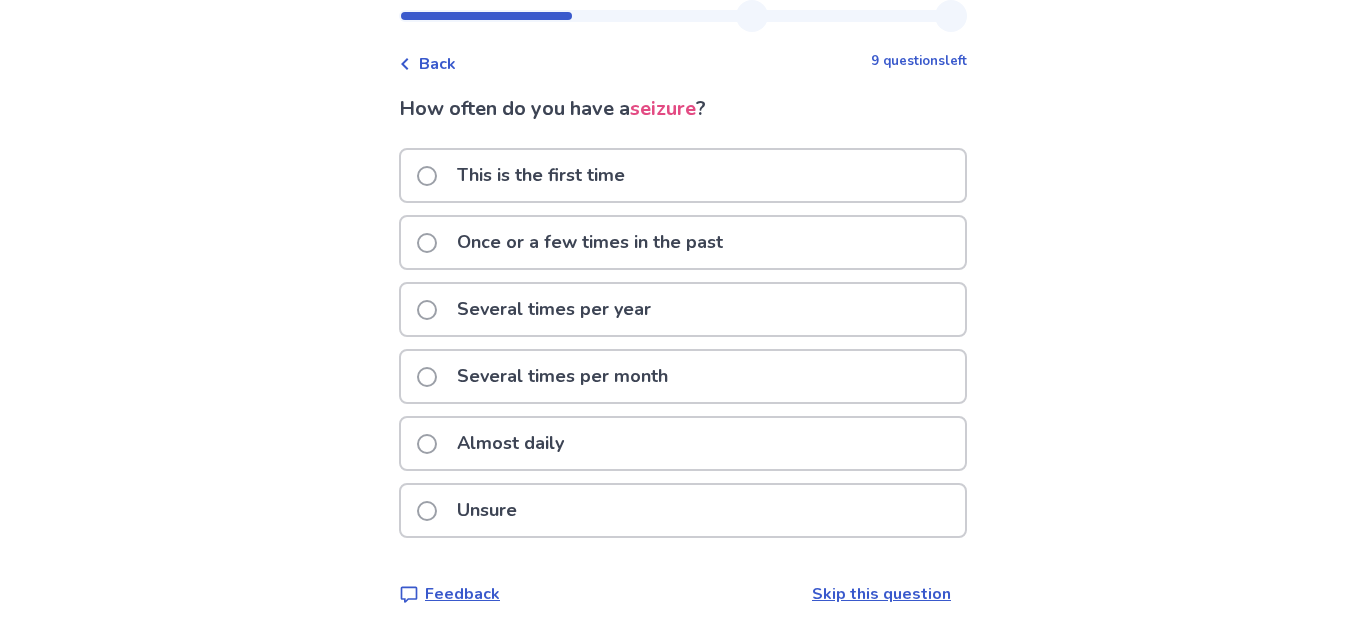 scroll, scrollTop: 63, scrollLeft: 0, axis: vertical 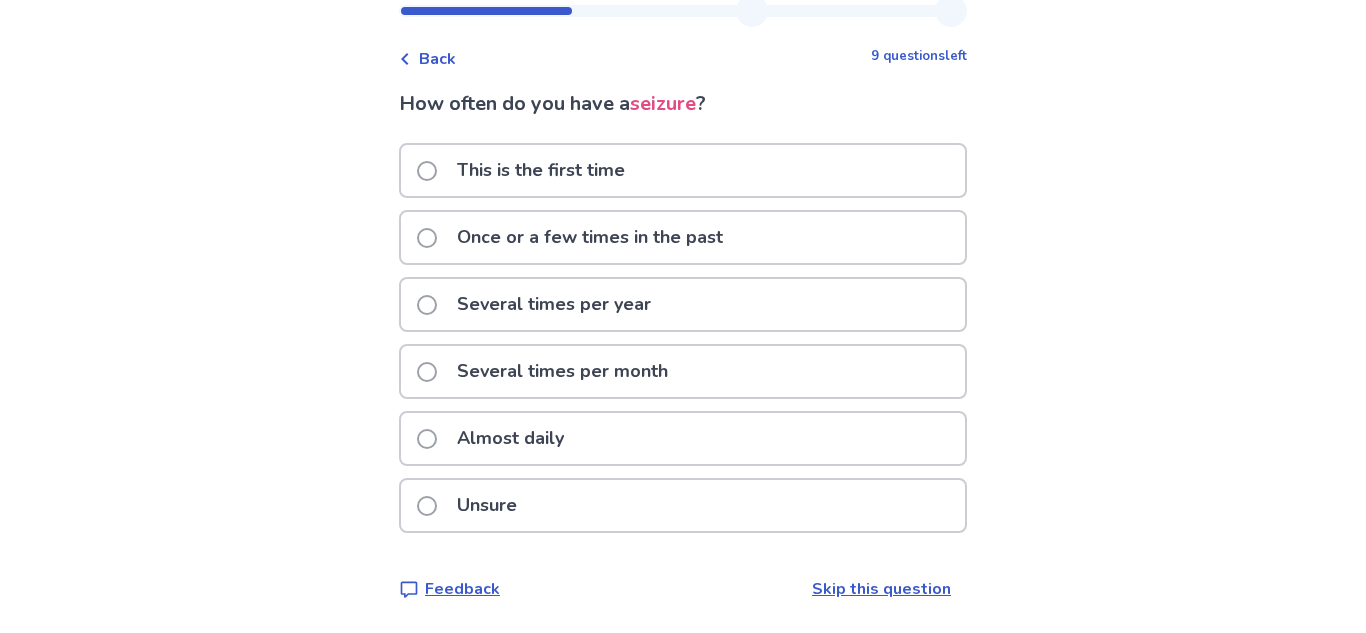 click on "Almost daily" at bounding box center (683, 438) 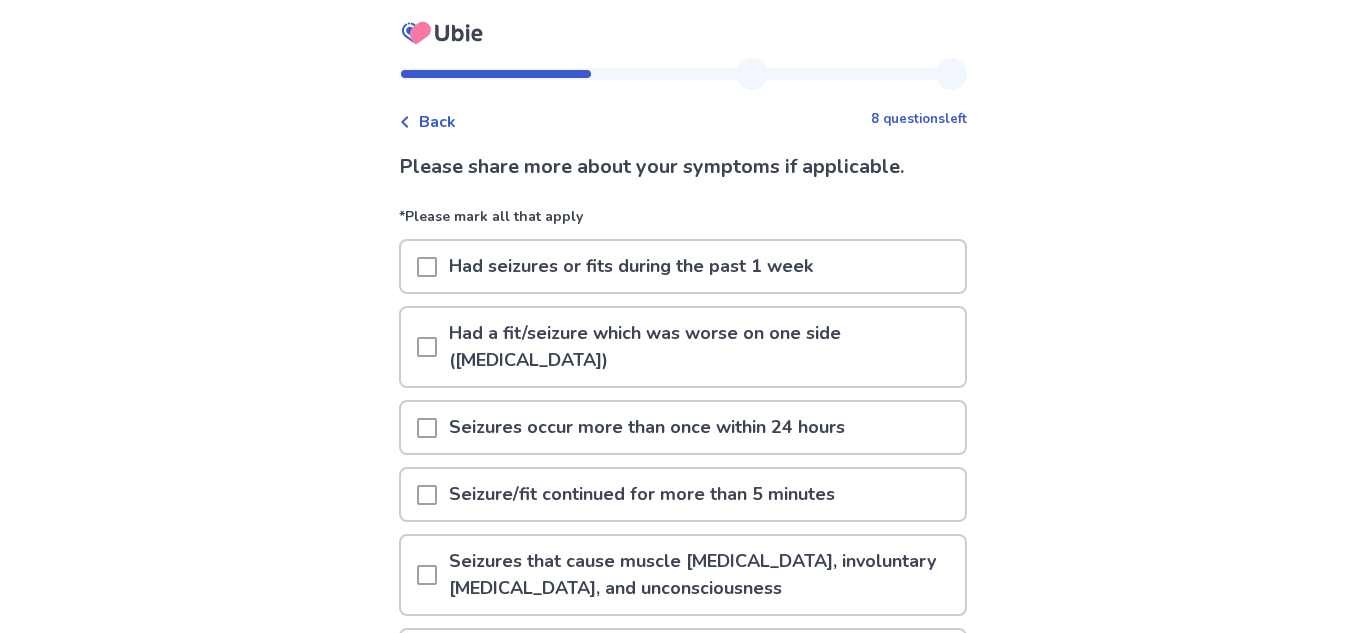 click on "Had seizures or fits during the past 1 week" at bounding box center [683, 266] 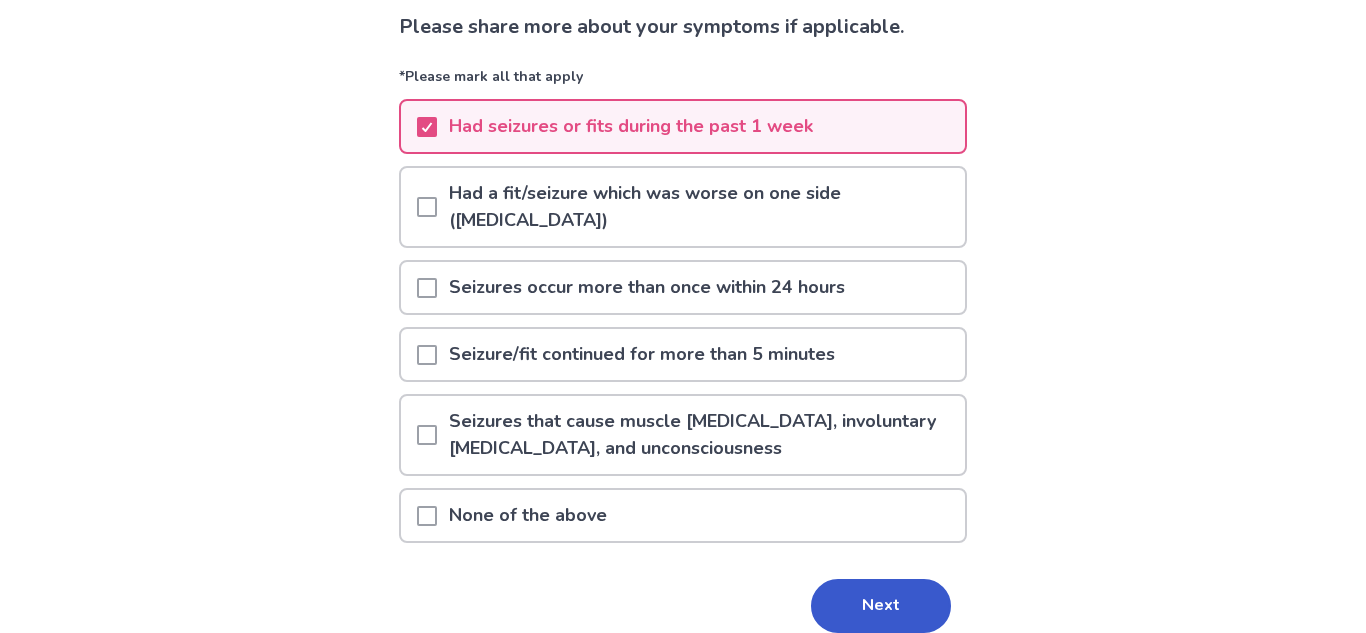 scroll, scrollTop: 145, scrollLeft: 0, axis: vertical 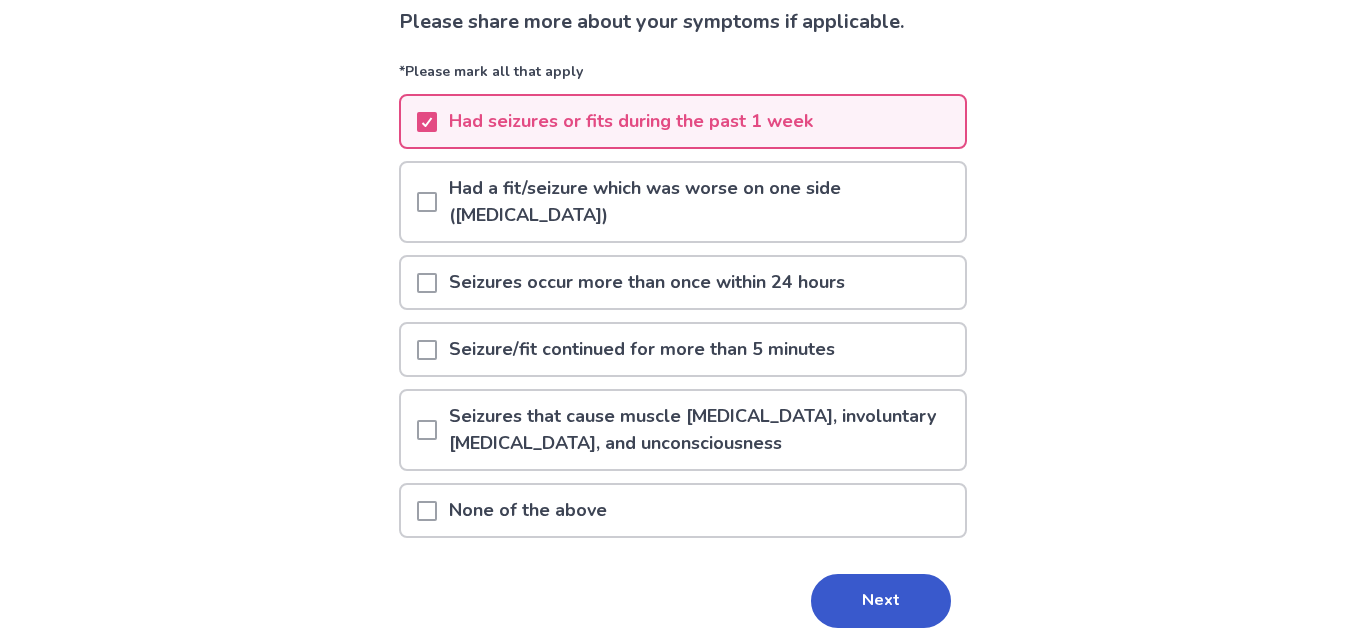 click on "Seizures occur more than once within 24 hours" at bounding box center (647, 282) 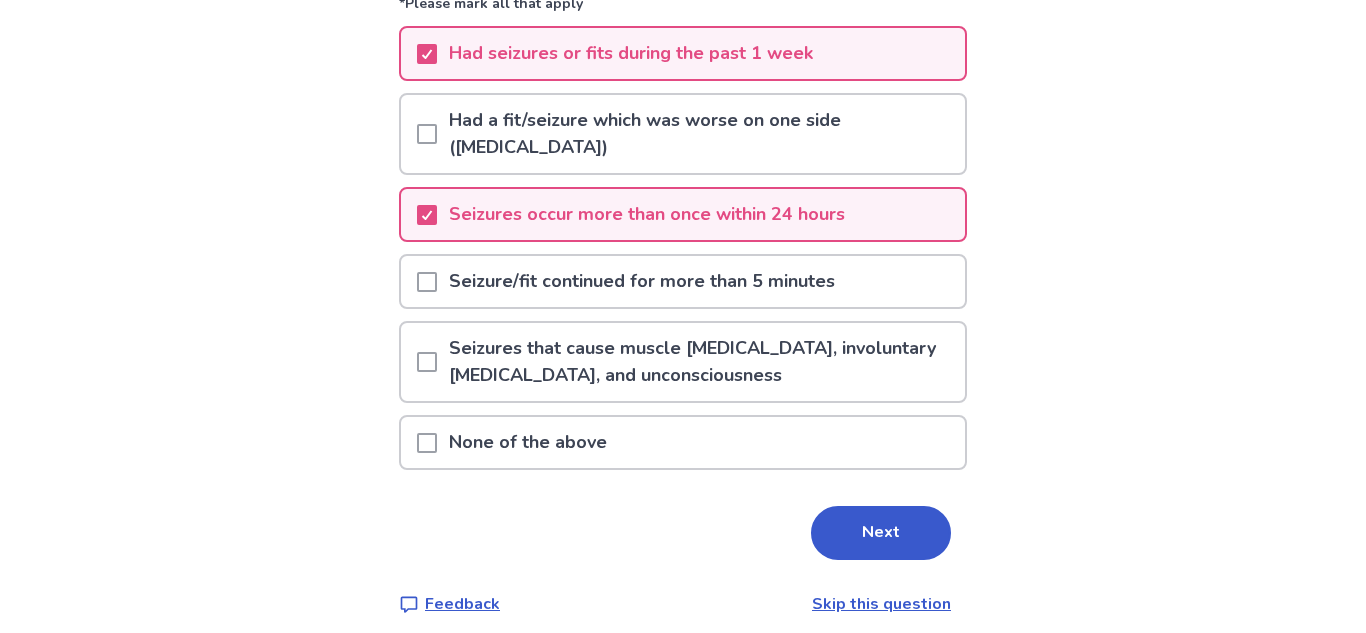scroll, scrollTop: 228, scrollLeft: 0, axis: vertical 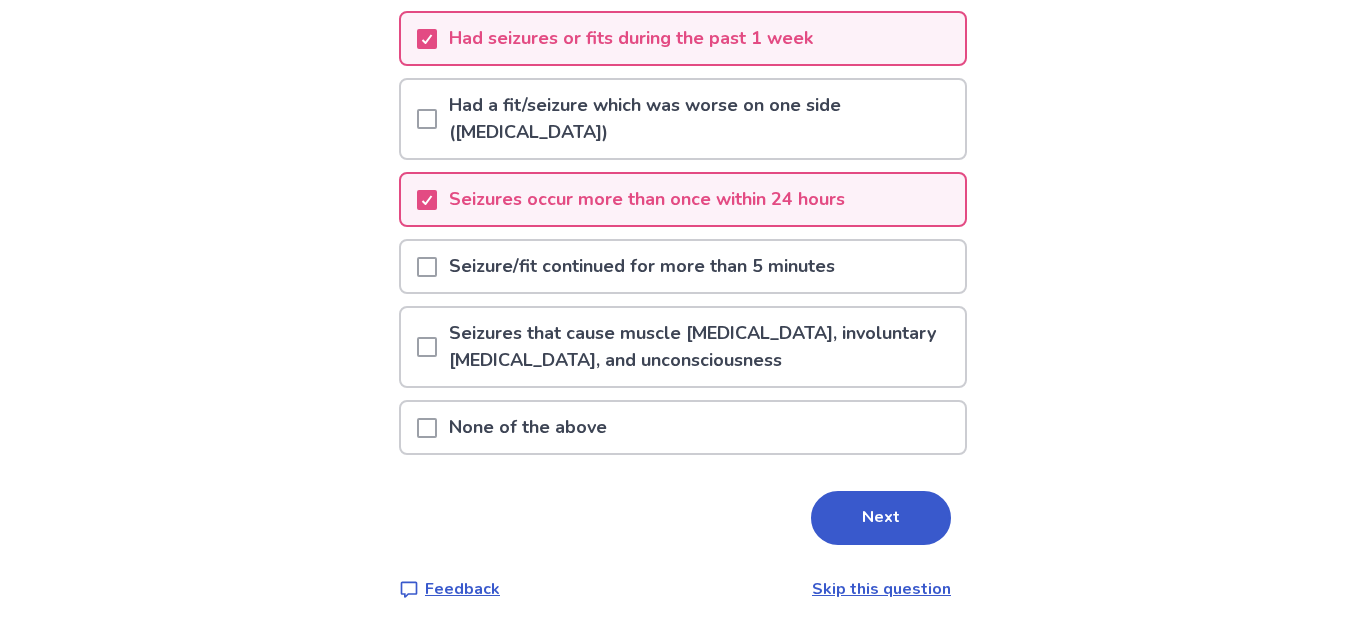 click on "Seizures that cause muscle [MEDICAL_DATA], involuntary [MEDICAL_DATA], and unconsciousness" at bounding box center [701, 347] 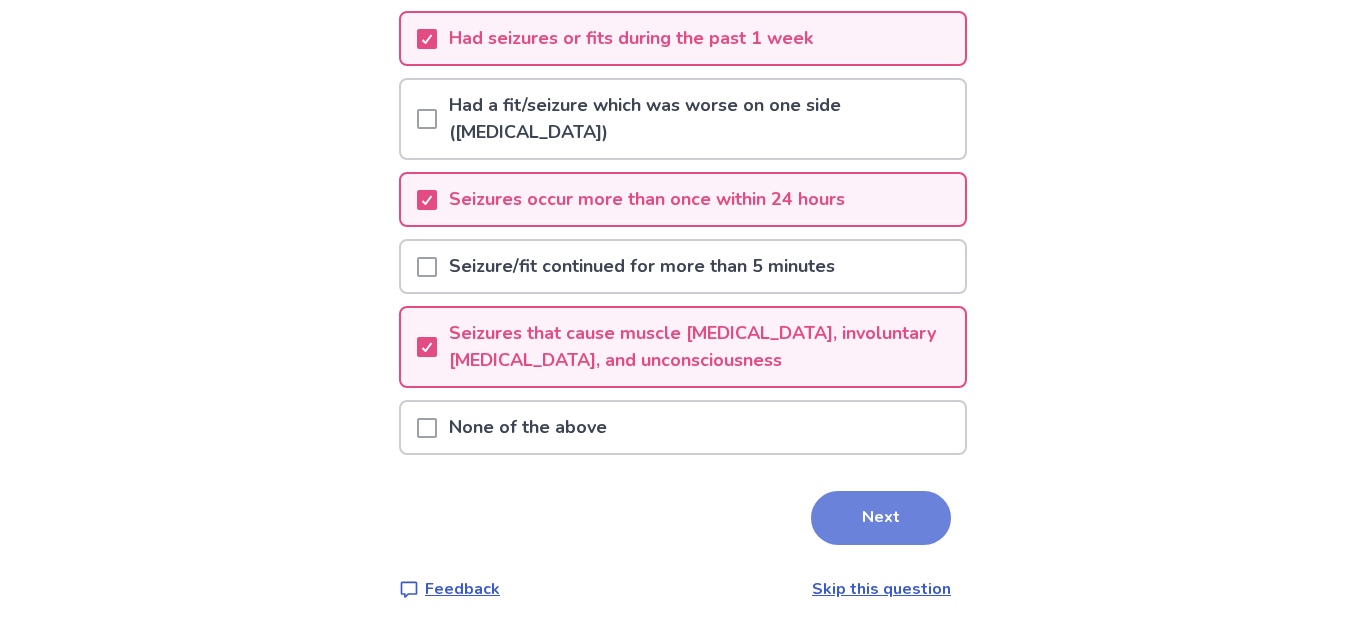 click on "Next" at bounding box center (881, 518) 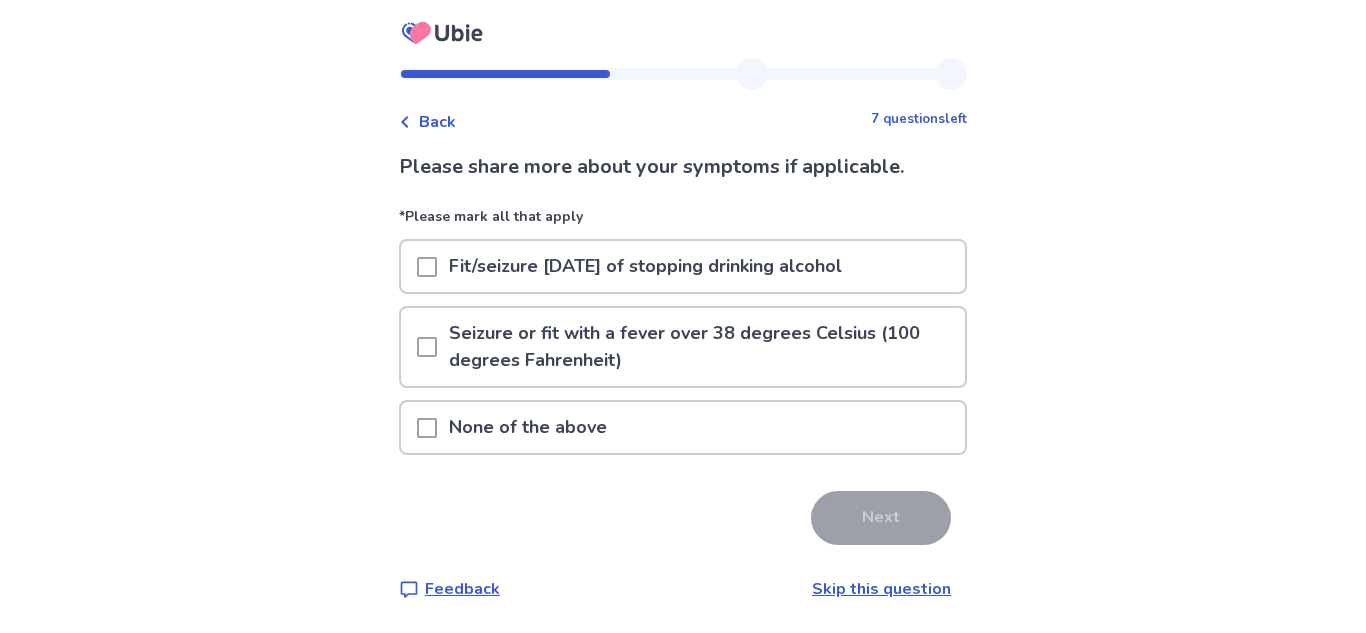 click on "None of the above" at bounding box center (683, 427) 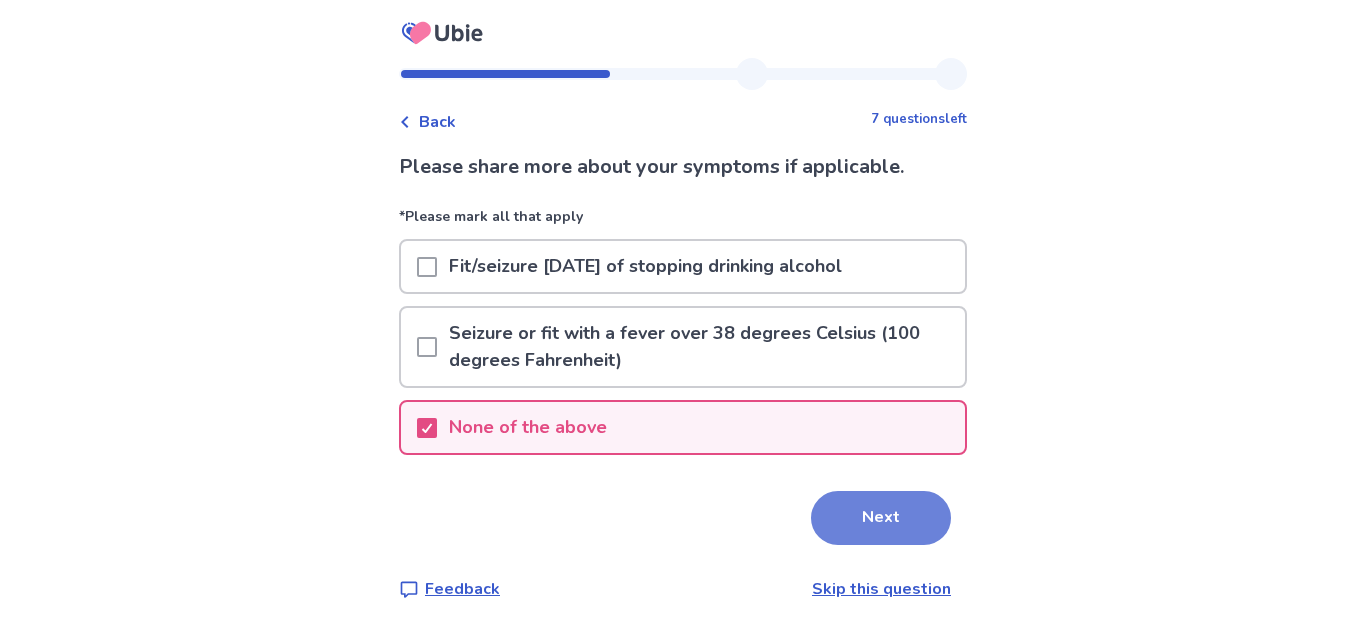 click on "Next" at bounding box center [881, 518] 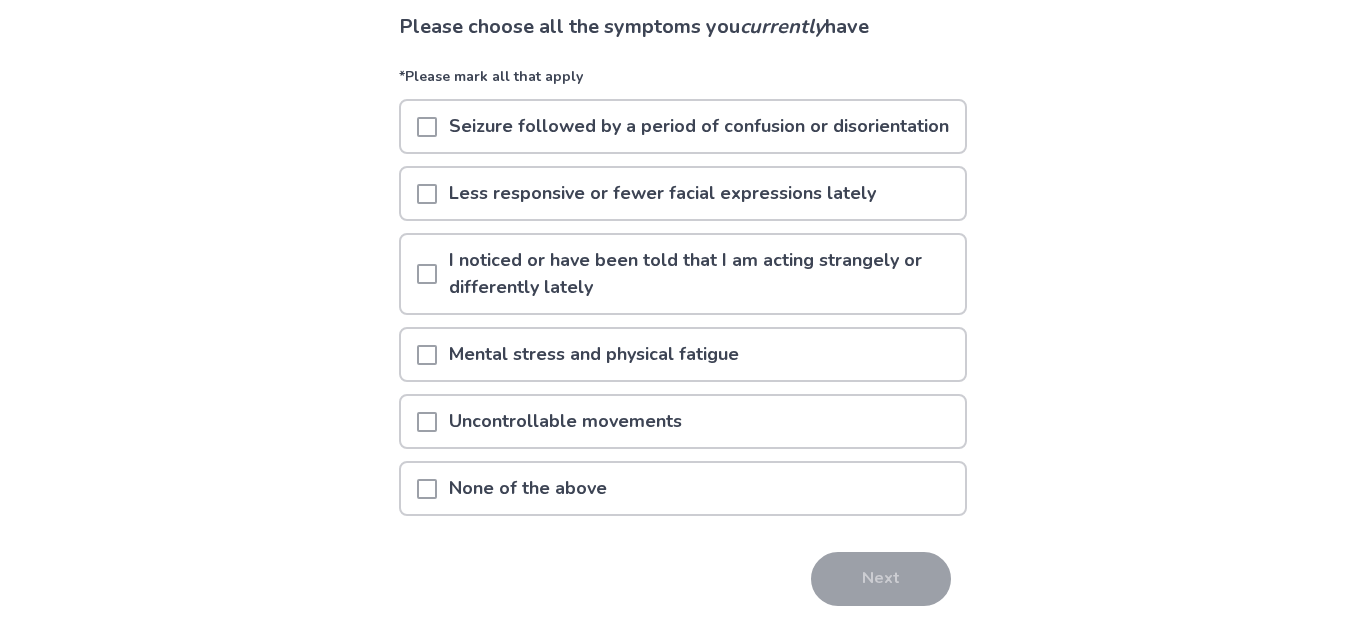 scroll, scrollTop: 135, scrollLeft: 0, axis: vertical 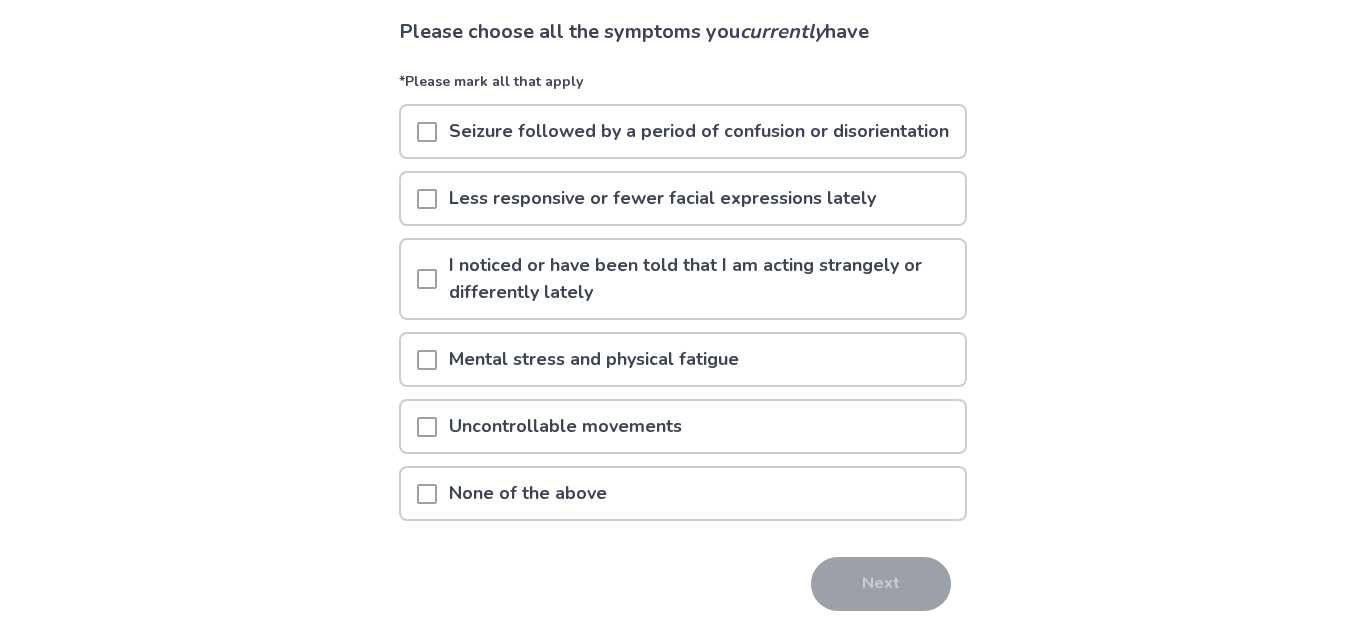 click on "Mental stress and physical fatigue" at bounding box center (683, 359) 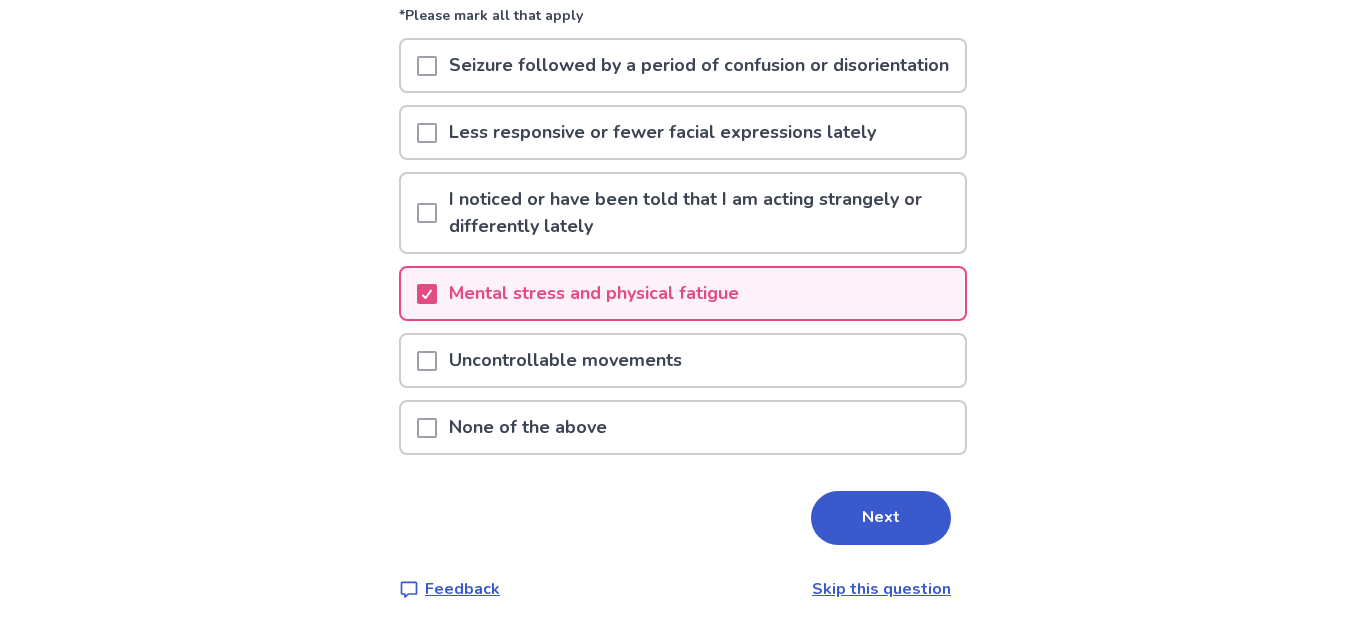 scroll, scrollTop: 210, scrollLeft: 0, axis: vertical 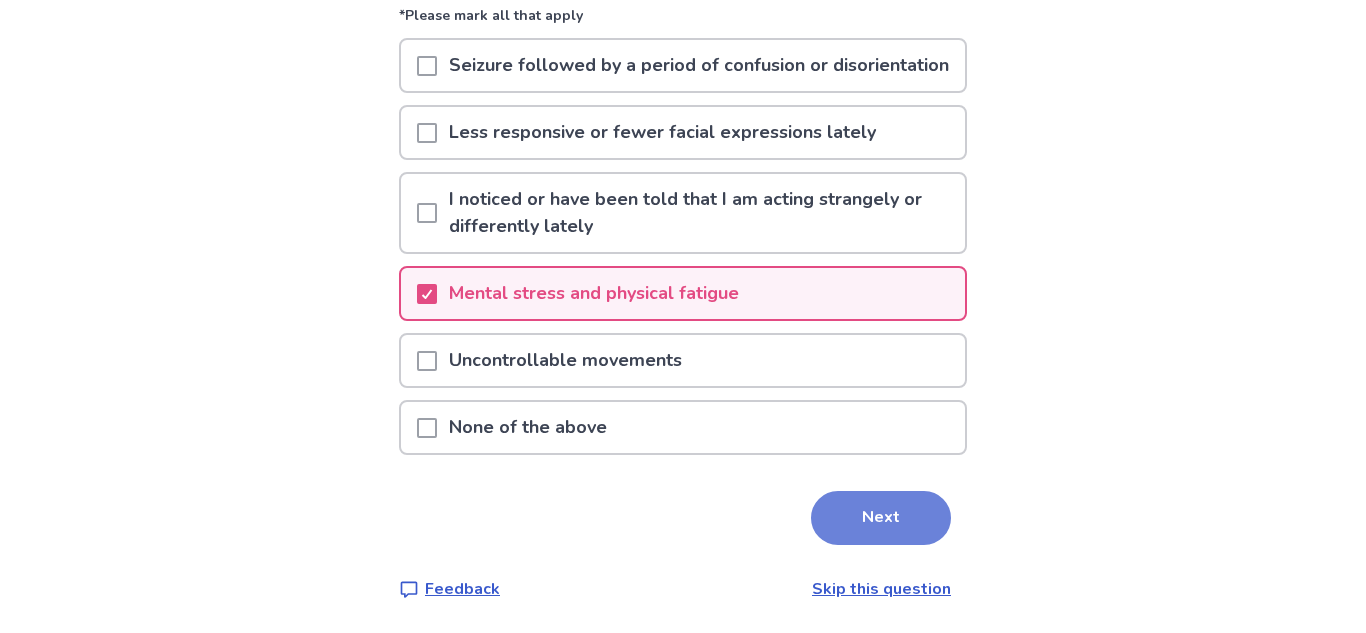 click on "Next" at bounding box center (881, 518) 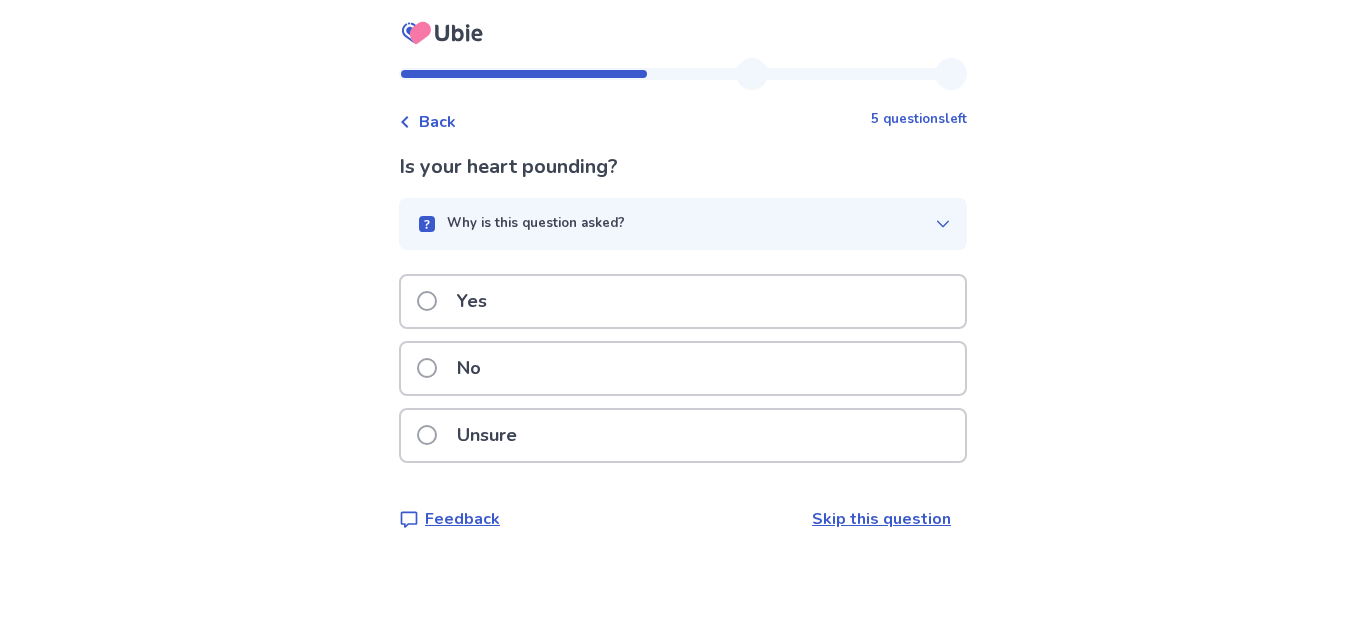click on "Unsure" at bounding box center (683, 435) 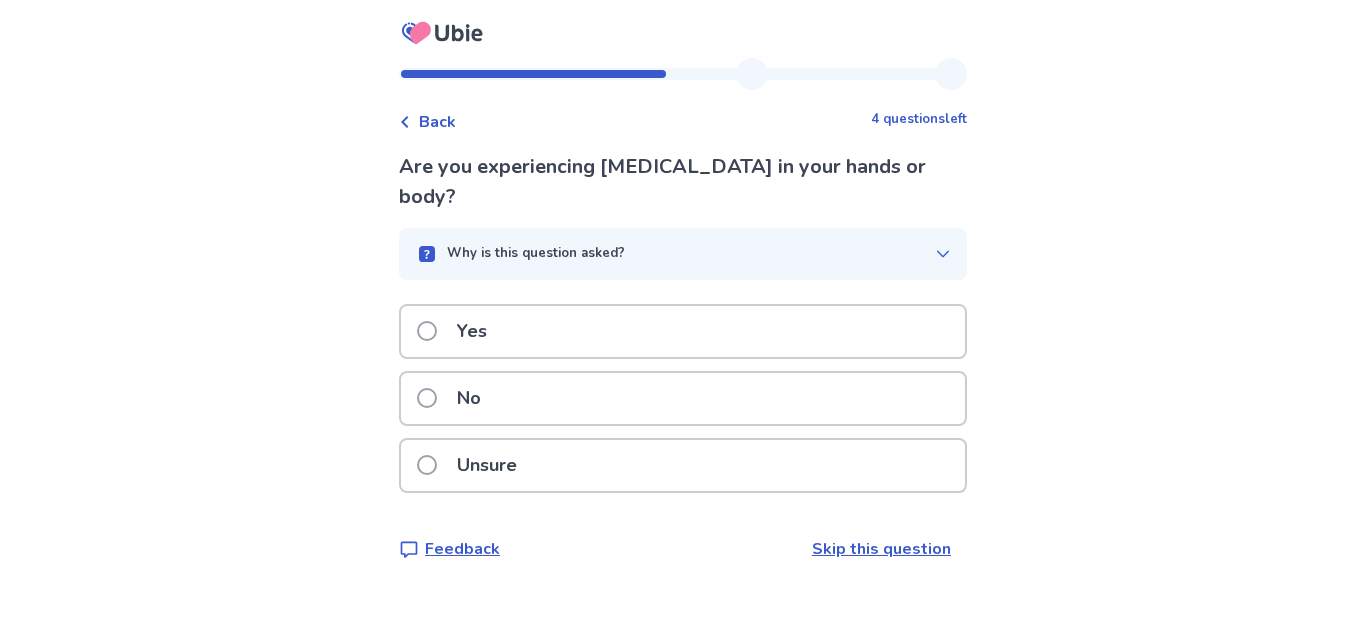 click on "Unsure" at bounding box center (683, 465) 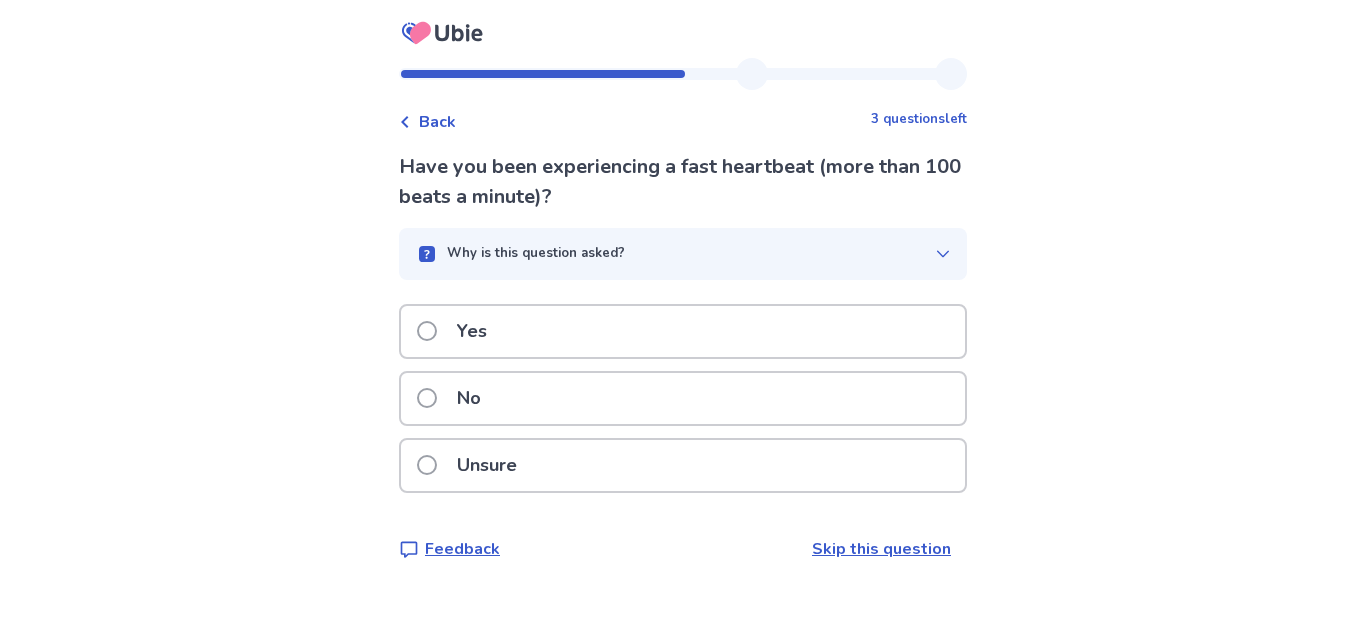 click on "Unsure" at bounding box center [683, 471] 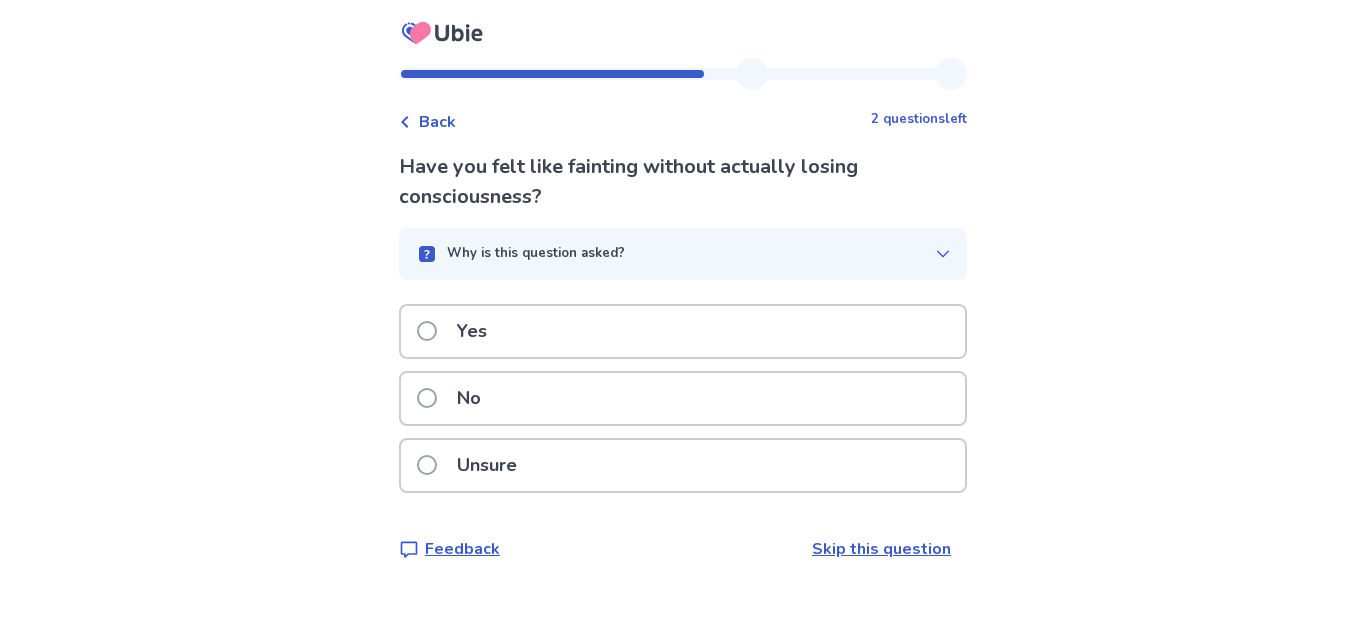 click on "Unsure" at bounding box center [683, 465] 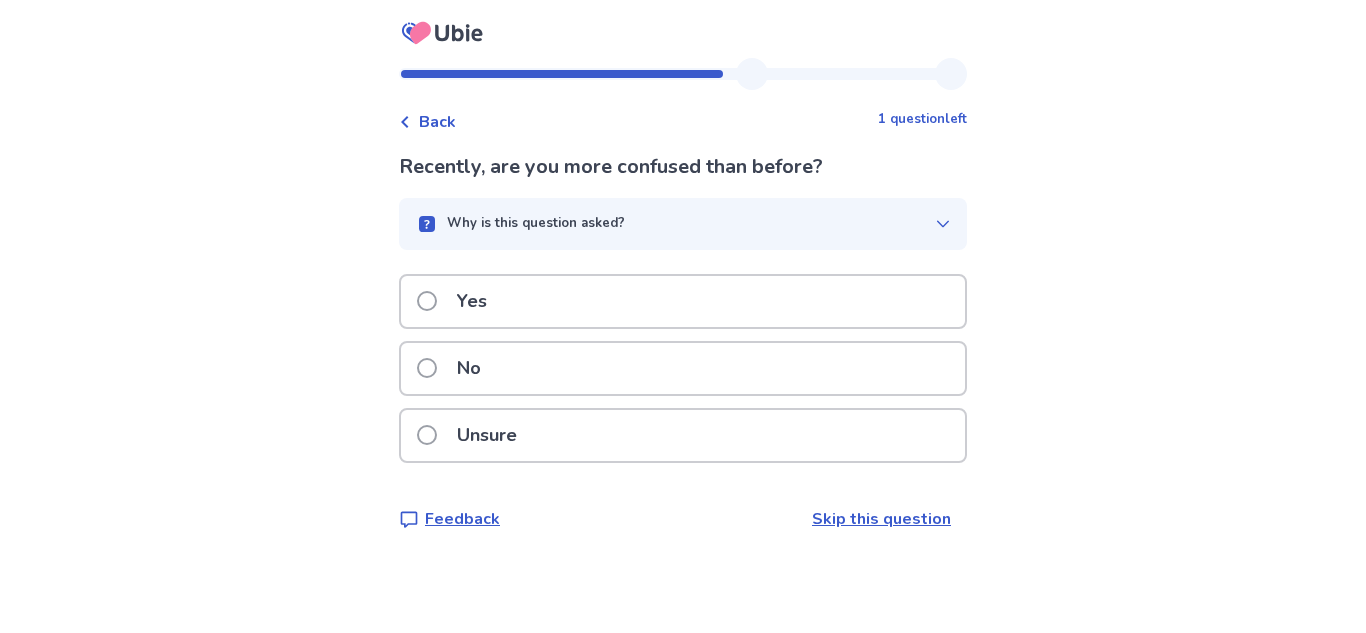 click on "Unsure" at bounding box center (683, 435) 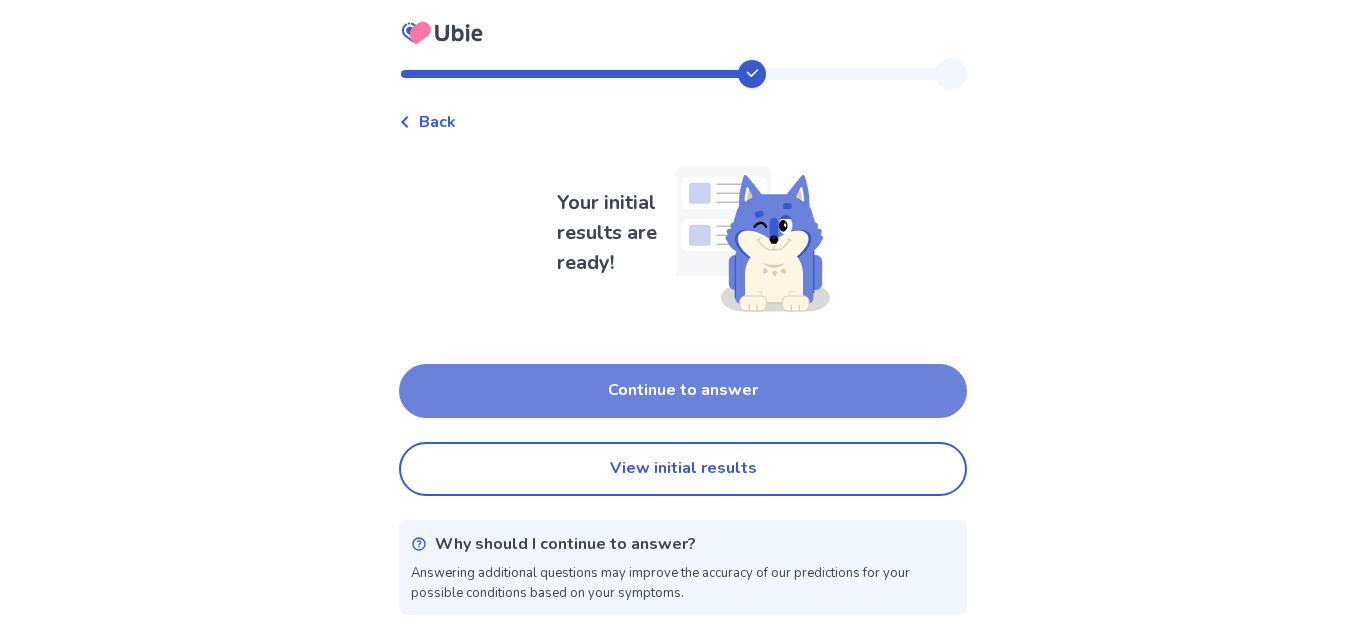 click on "Continue to answer" at bounding box center (683, 391) 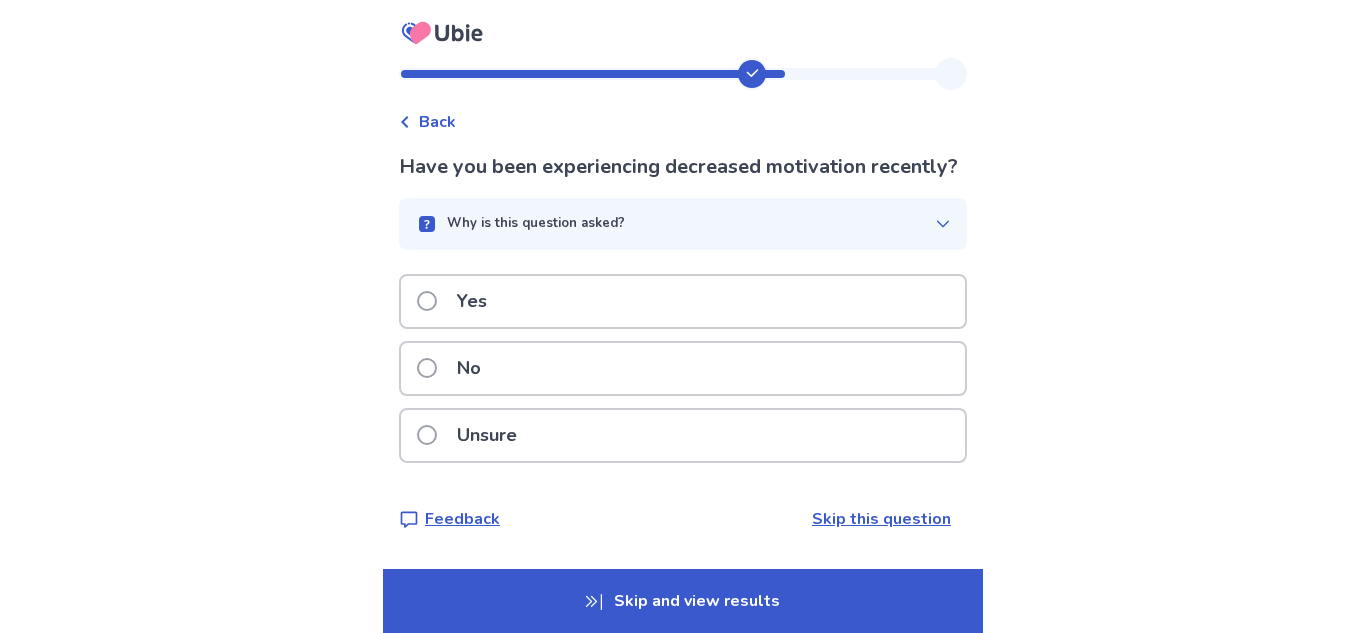 click on "No" at bounding box center (683, 368) 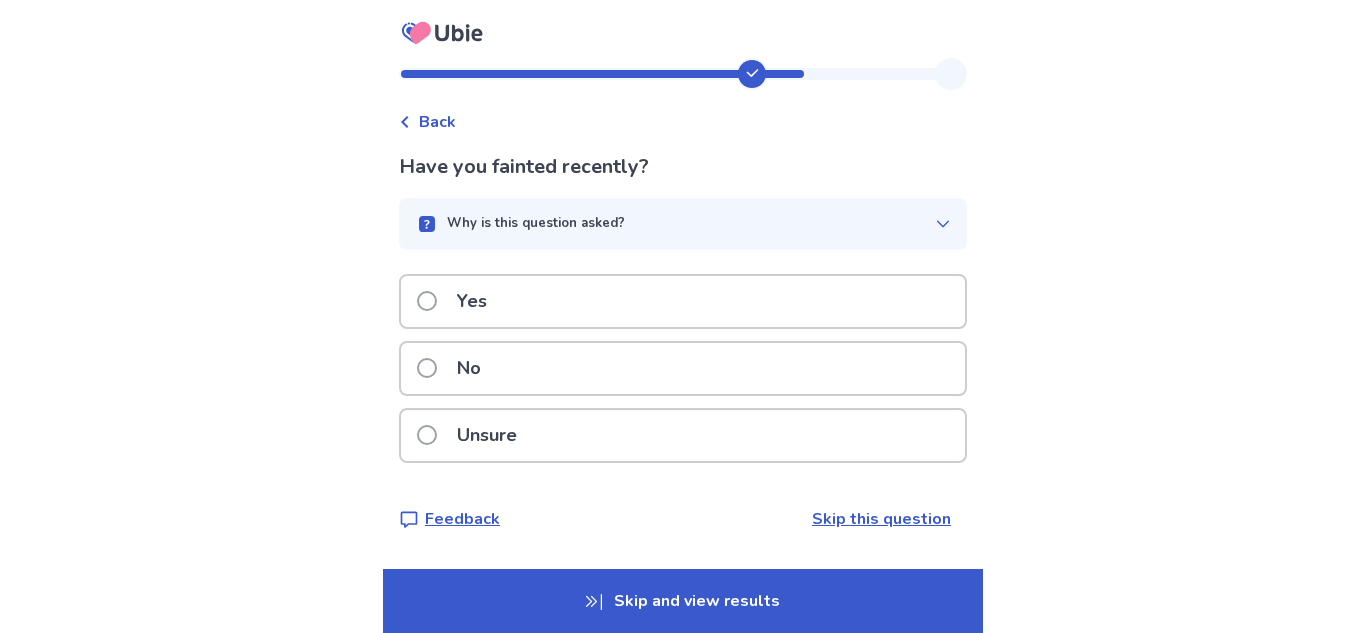 click on "No" at bounding box center (683, 368) 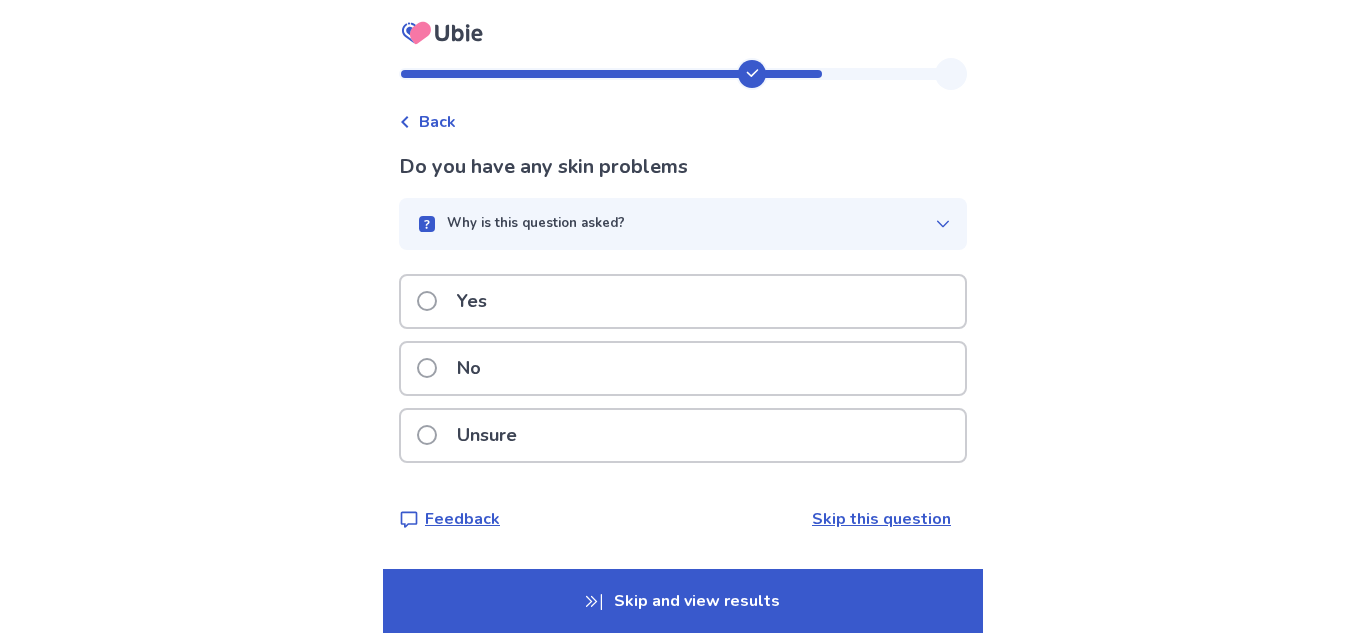 click on "No" at bounding box center [683, 368] 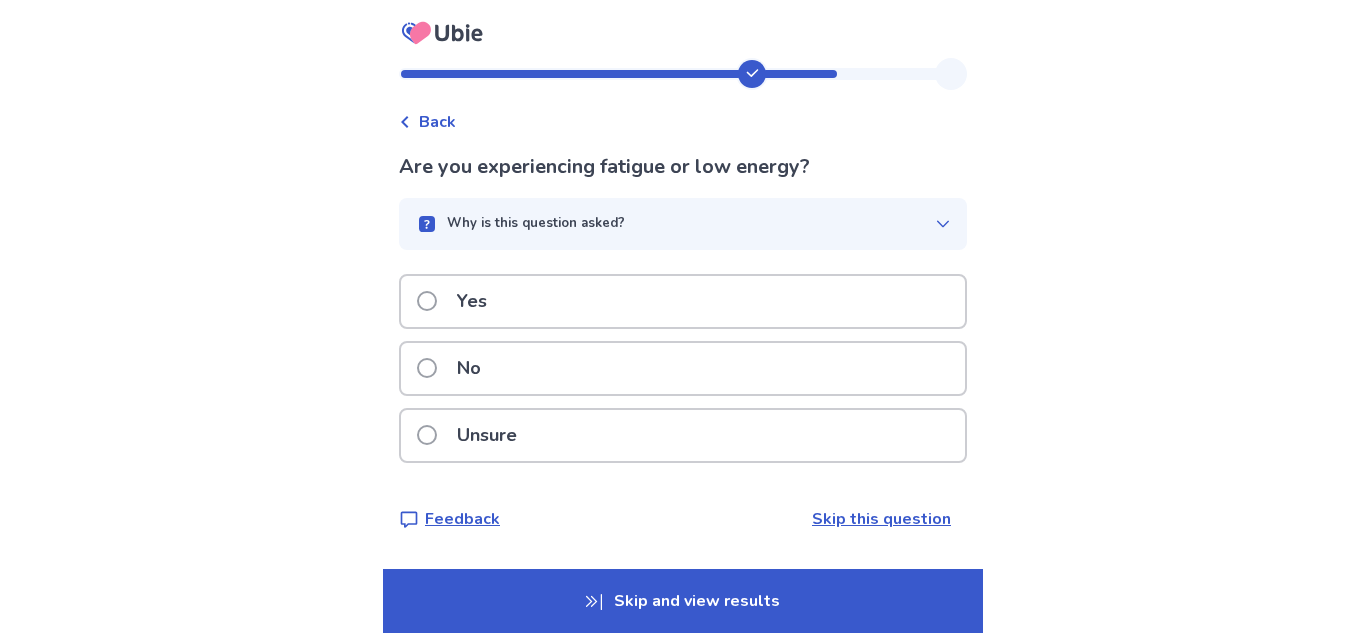 click on "Unsure" at bounding box center (683, 435) 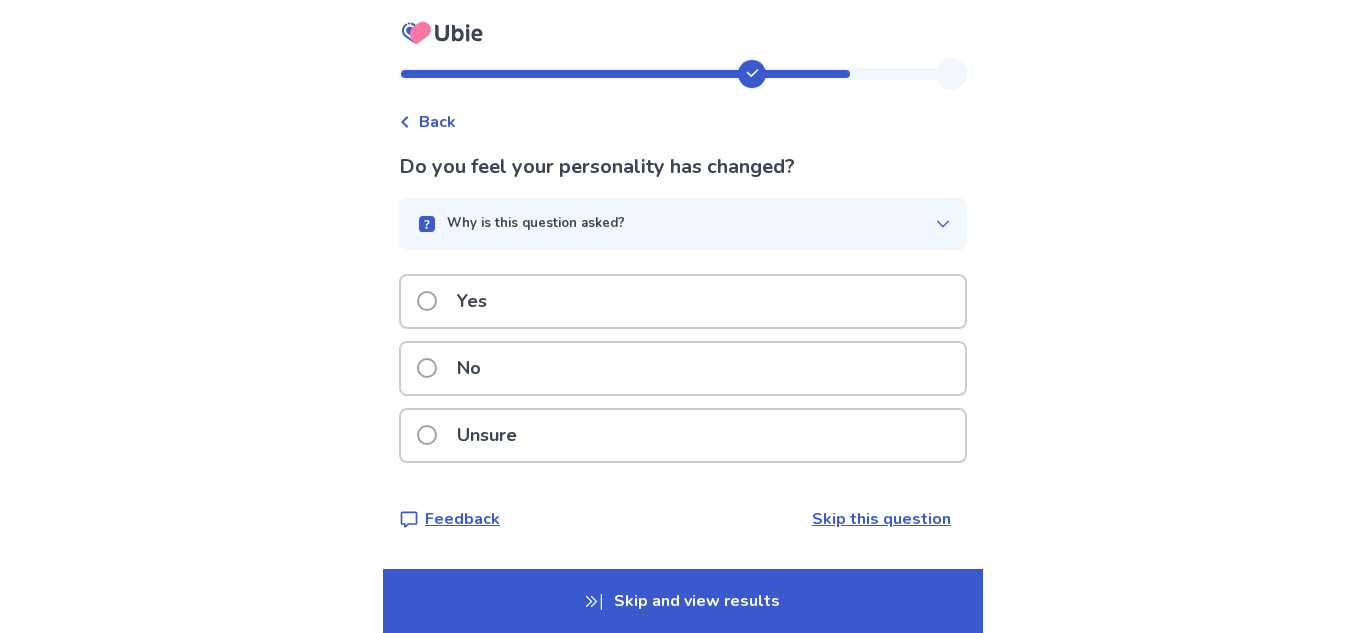 click on "Unsure" at bounding box center (683, 435) 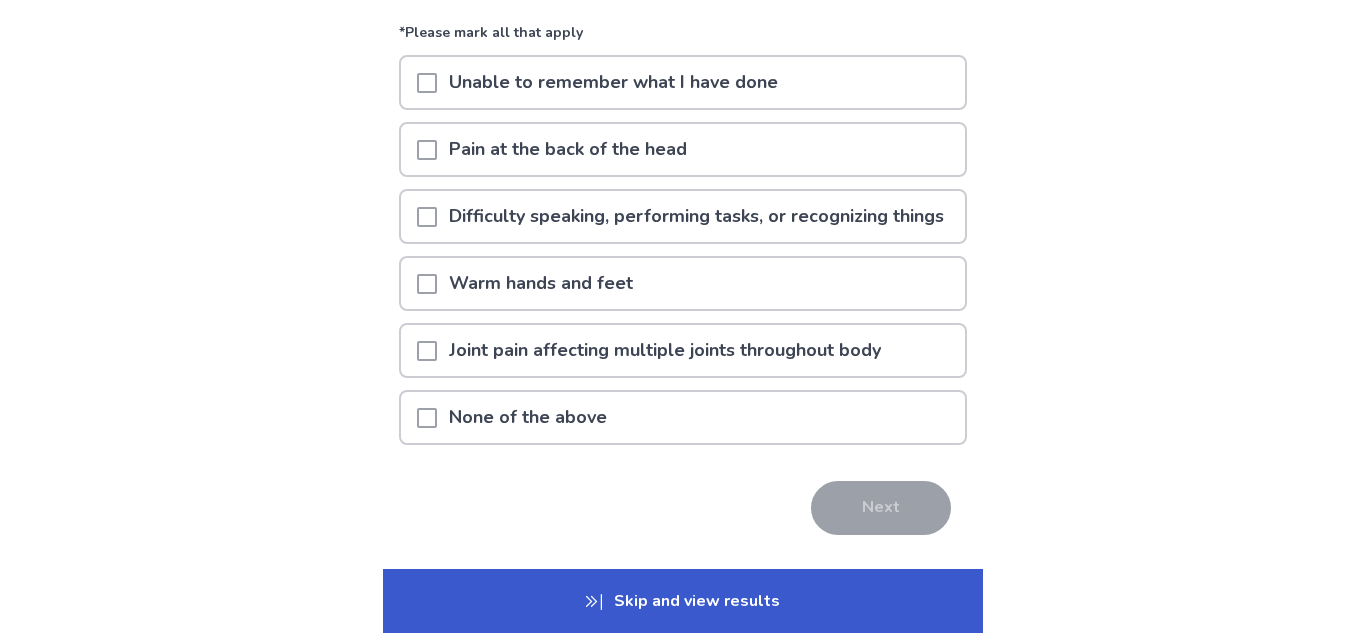scroll, scrollTop: 187, scrollLeft: 0, axis: vertical 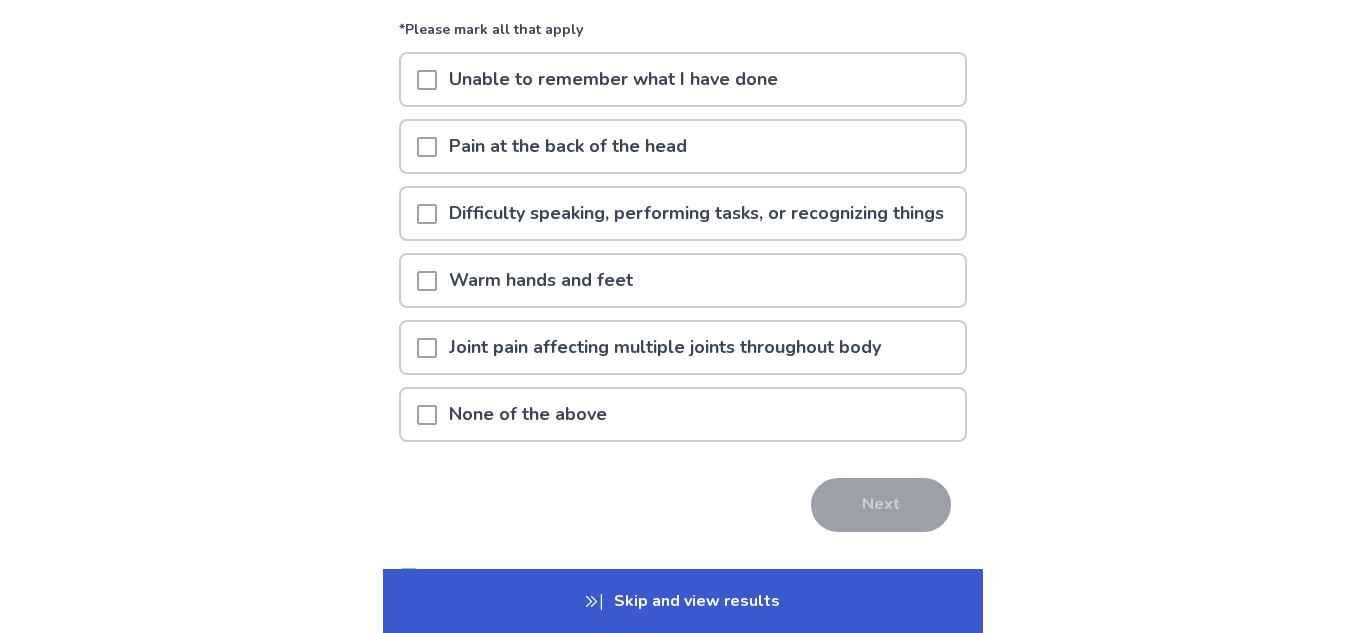 click on "None of the above" at bounding box center [683, 414] 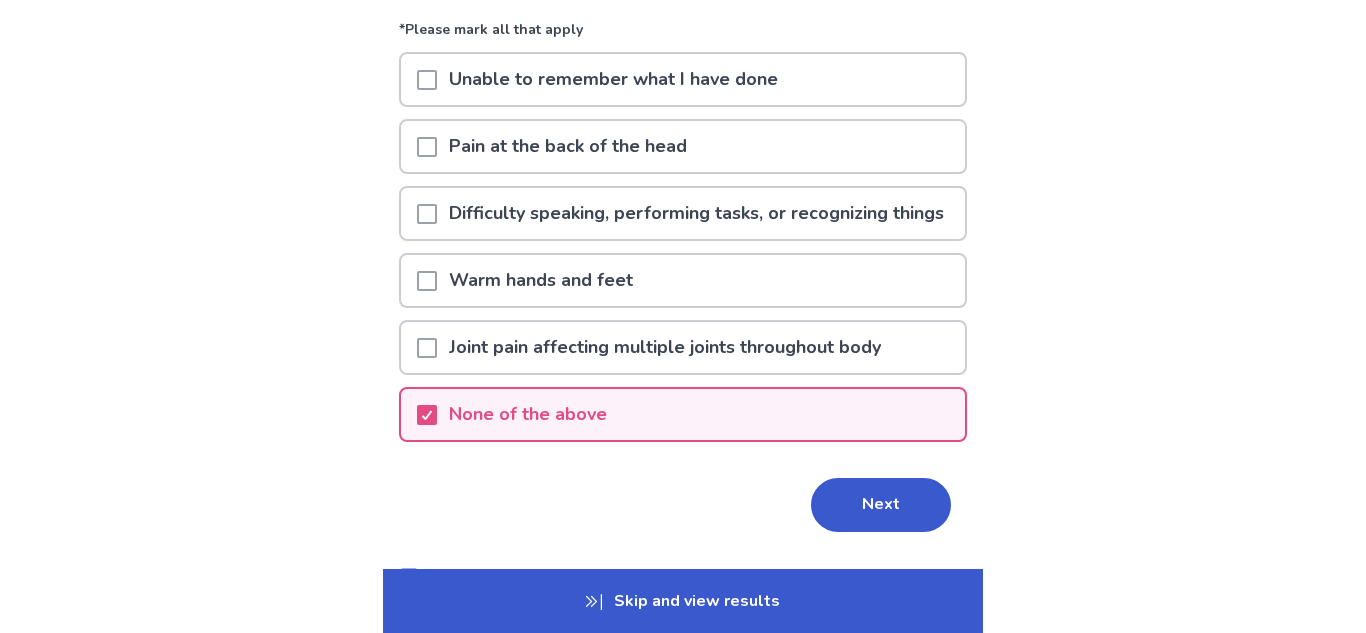 click on "None of the above" at bounding box center (683, 414) 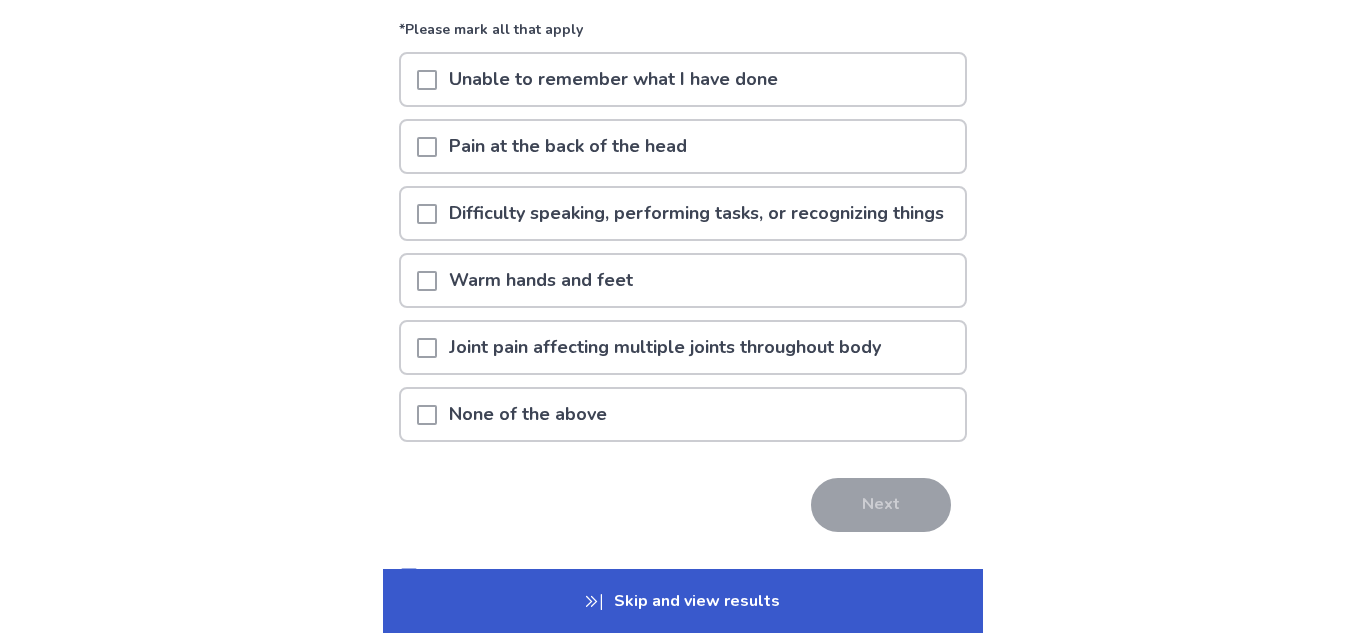 click on "None of the above" at bounding box center [683, 414] 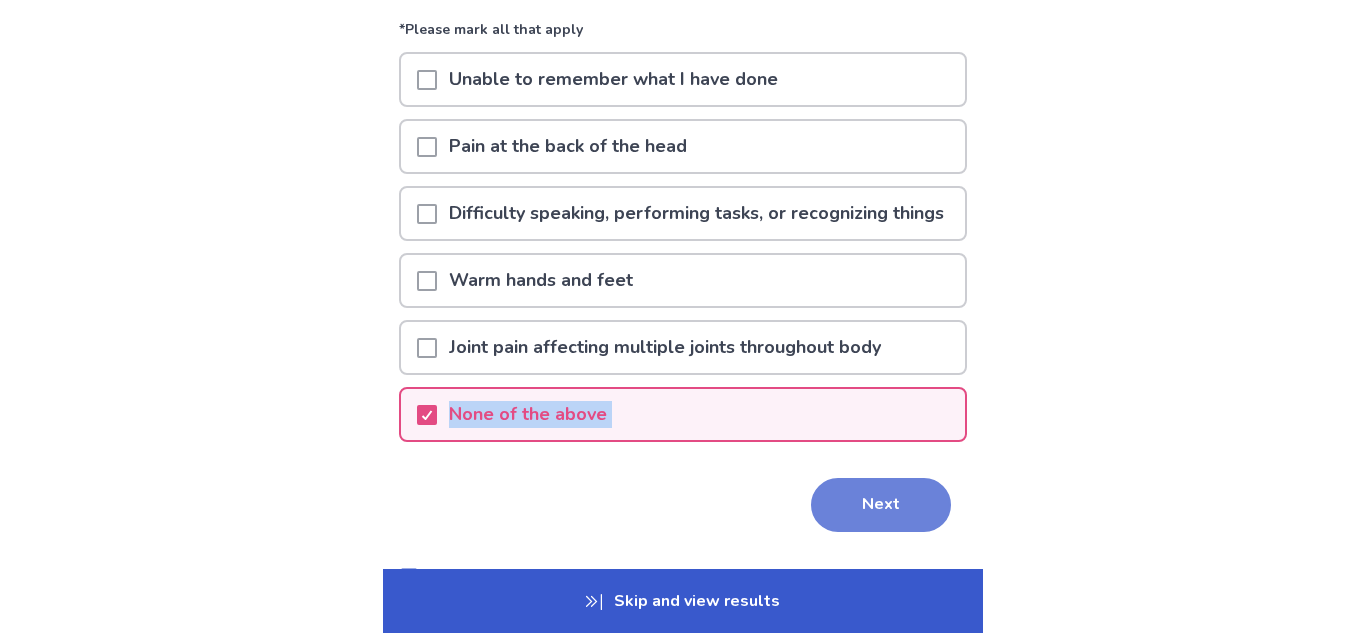 click on "Next" at bounding box center (881, 505) 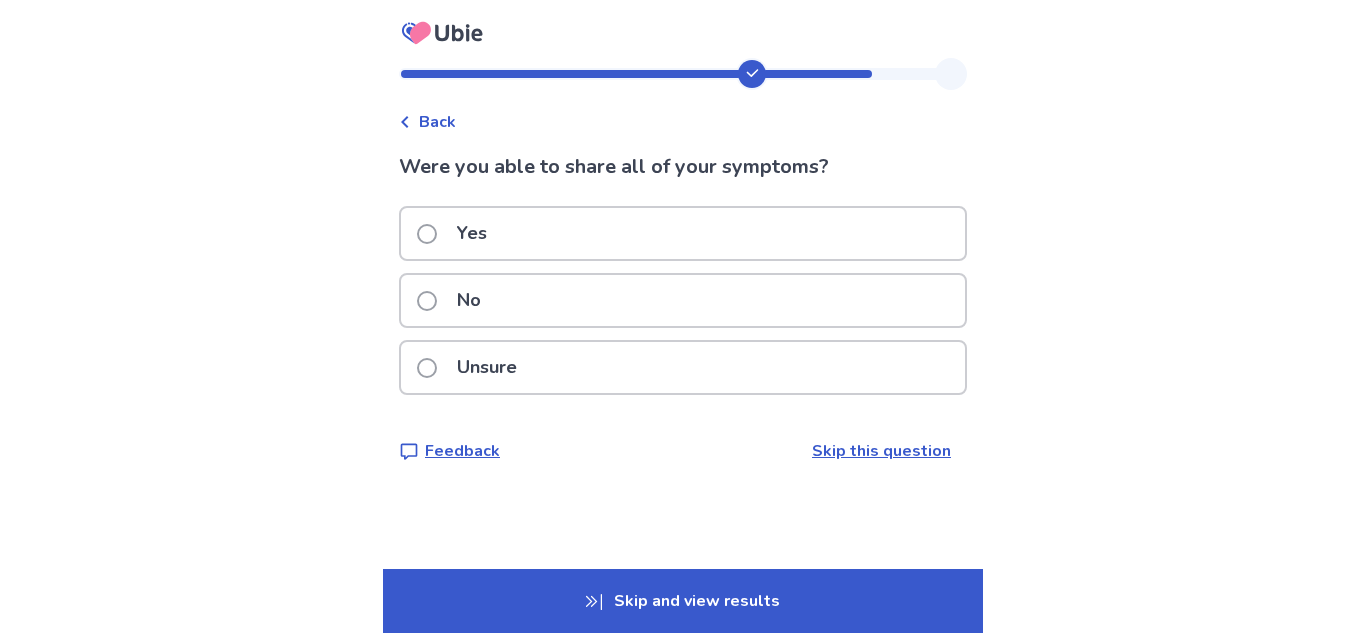 click on "Yes" at bounding box center [683, 233] 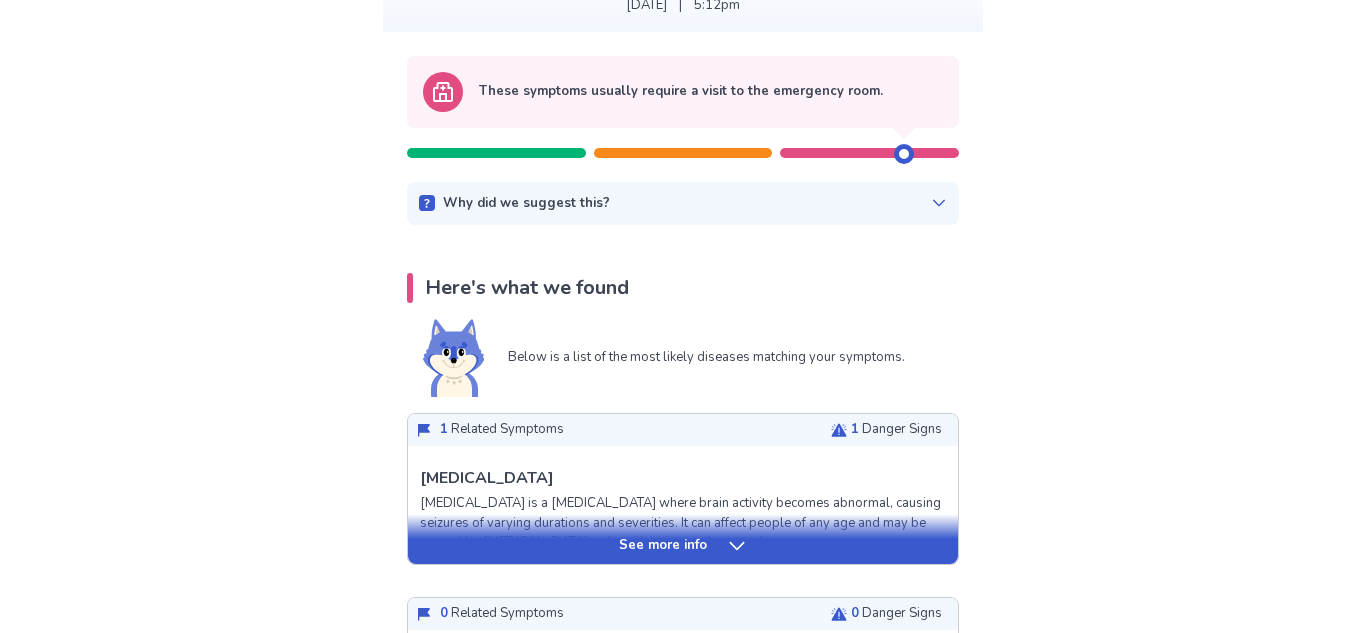 scroll, scrollTop: 184, scrollLeft: 0, axis: vertical 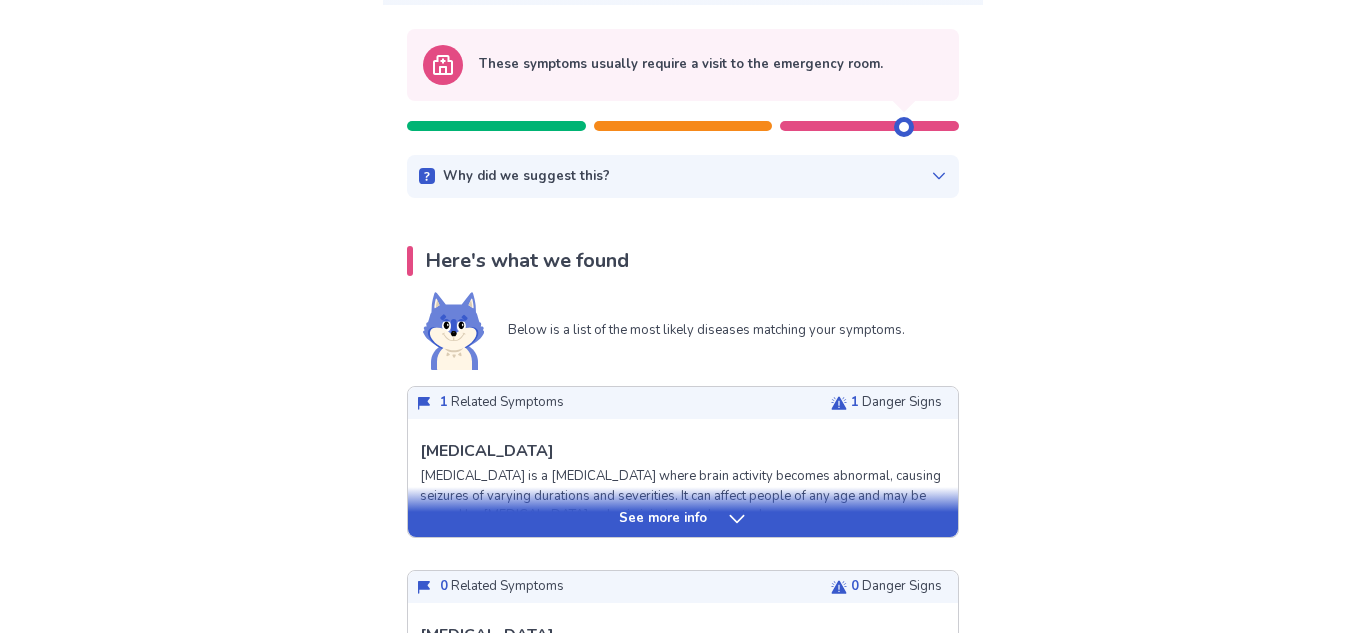 click 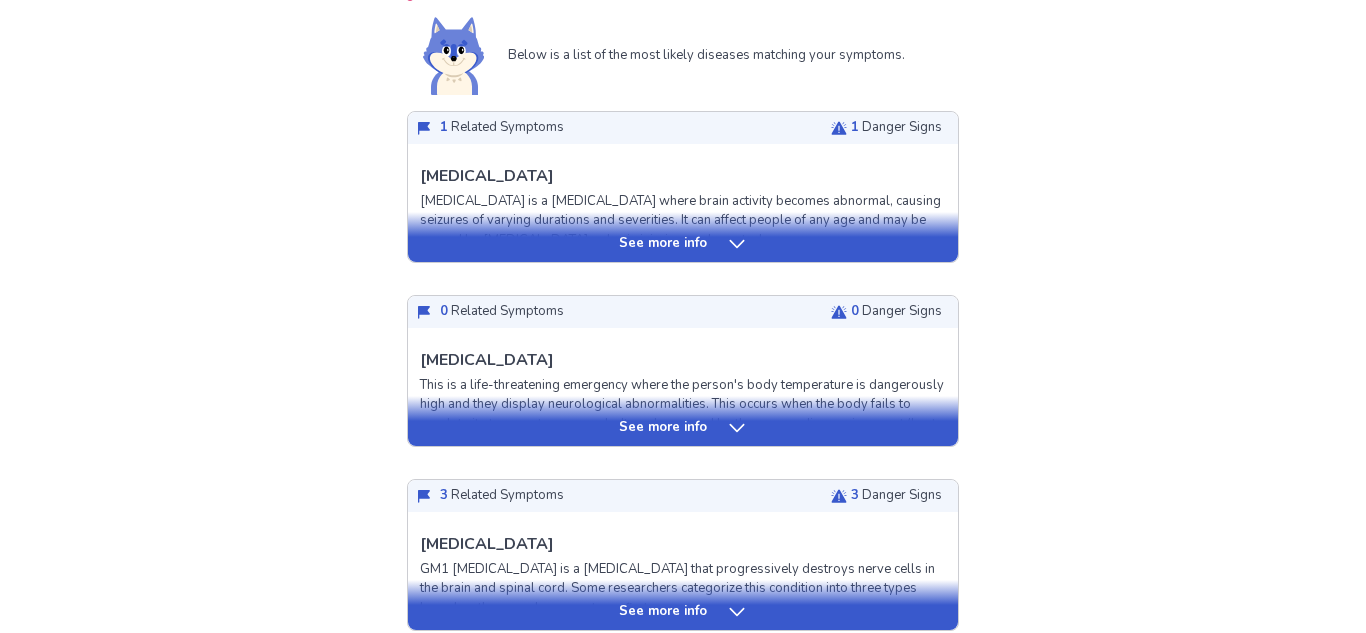 scroll, scrollTop: 537, scrollLeft: 0, axis: vertical 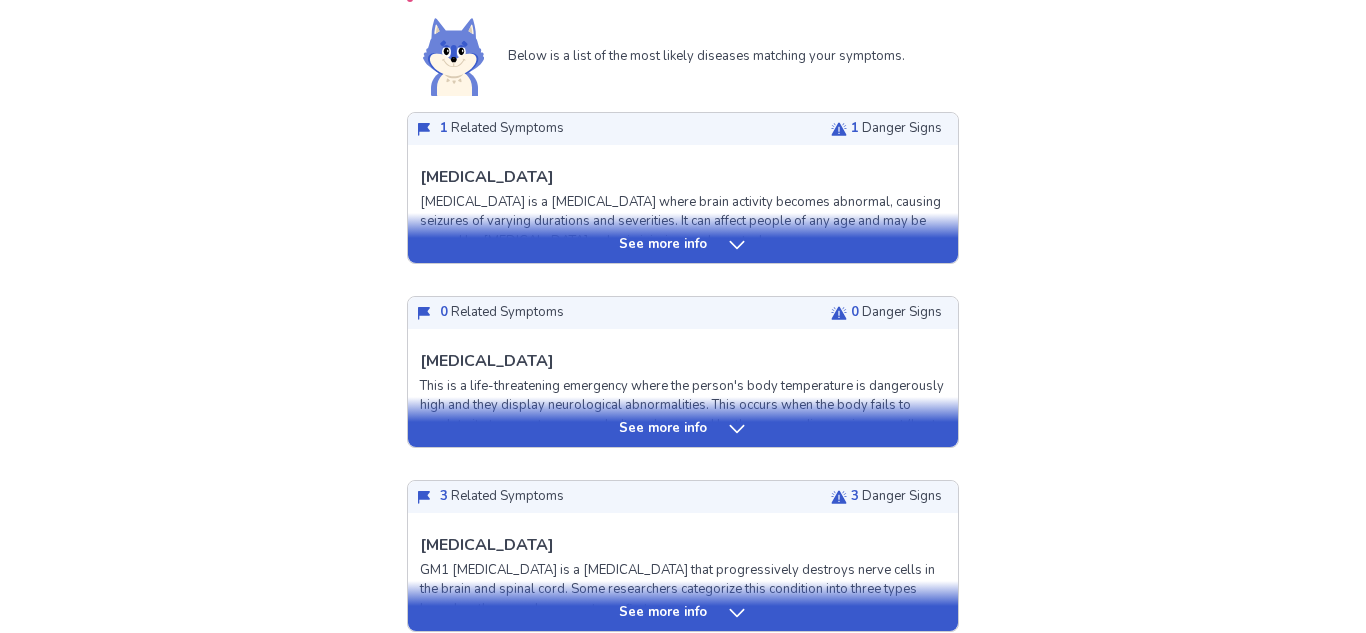 click on "See more info" at bounding box center (683, 245) 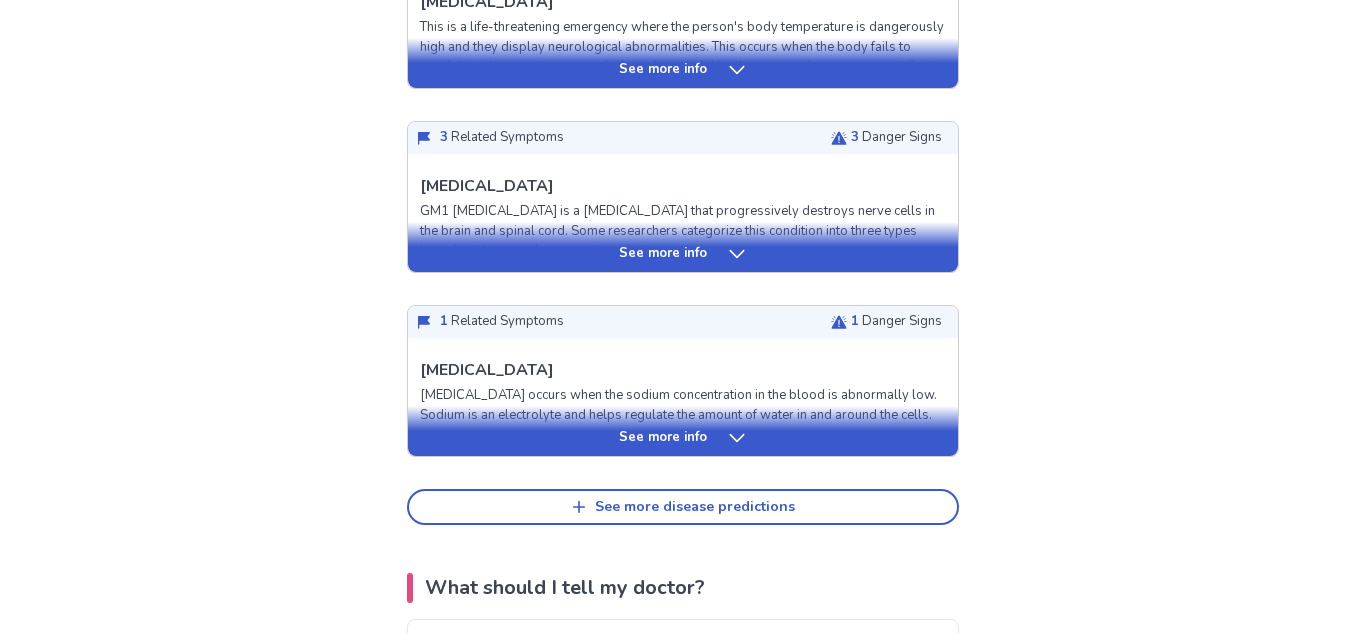 scroll, scrollTop: 2390, scrollLeft: 0, axis: vertical 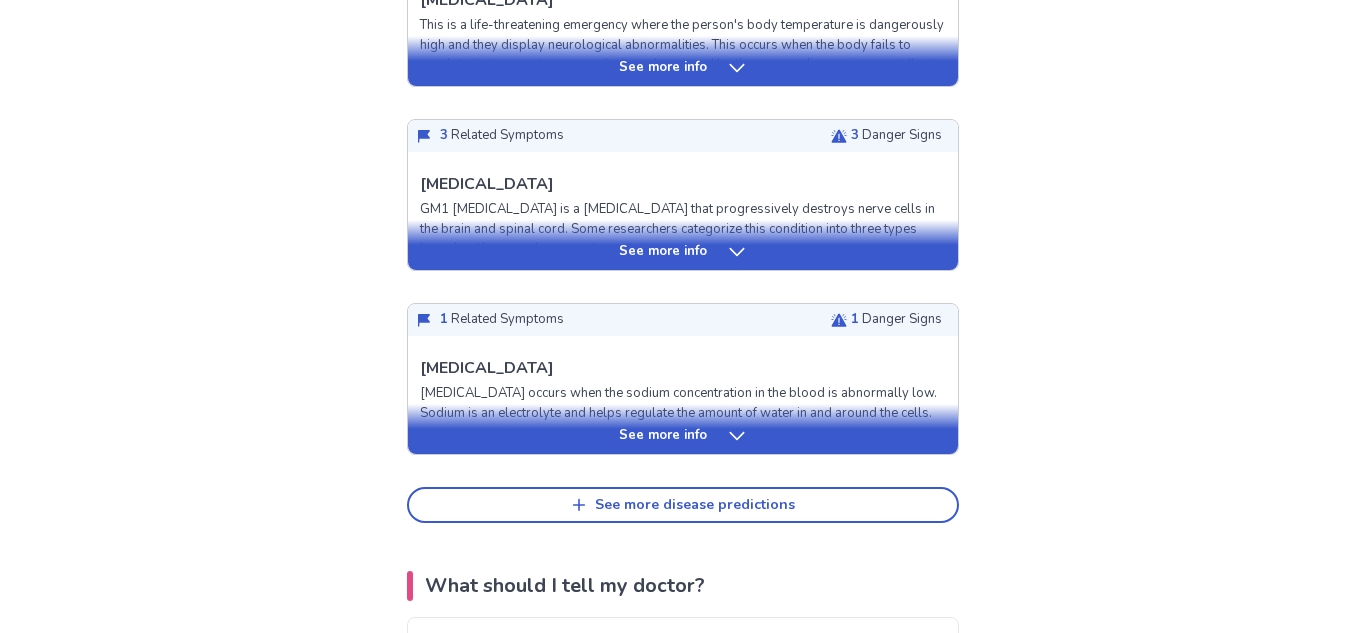 click on "See more info" at bounding box center (683, 245) 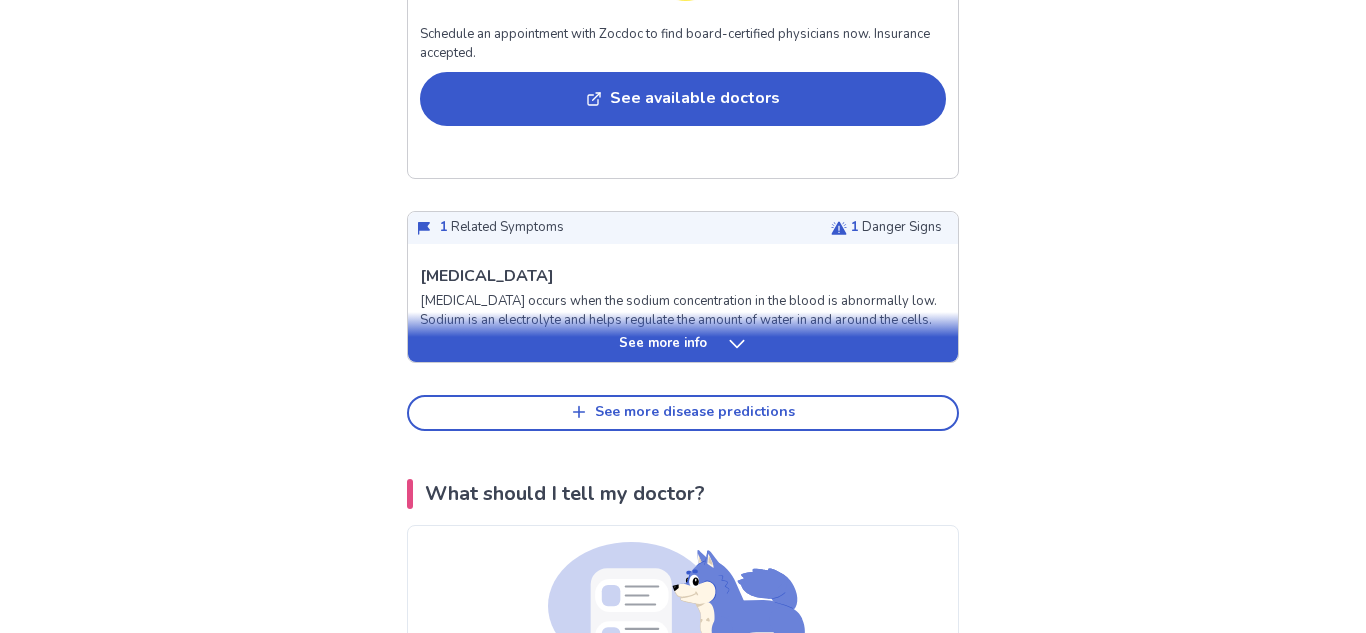 scroll, scrollTop: 3869, scrollLeft: 0, axis: vertical 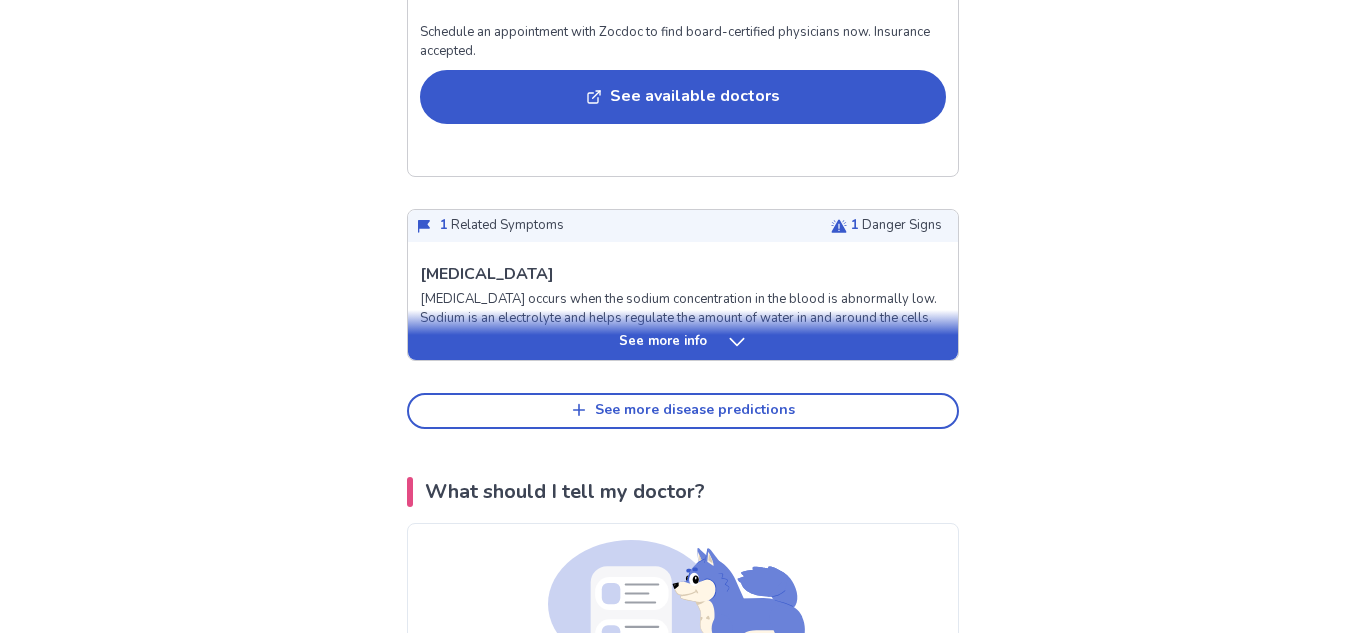 click on "See more info" at bounding box center [683, 342] 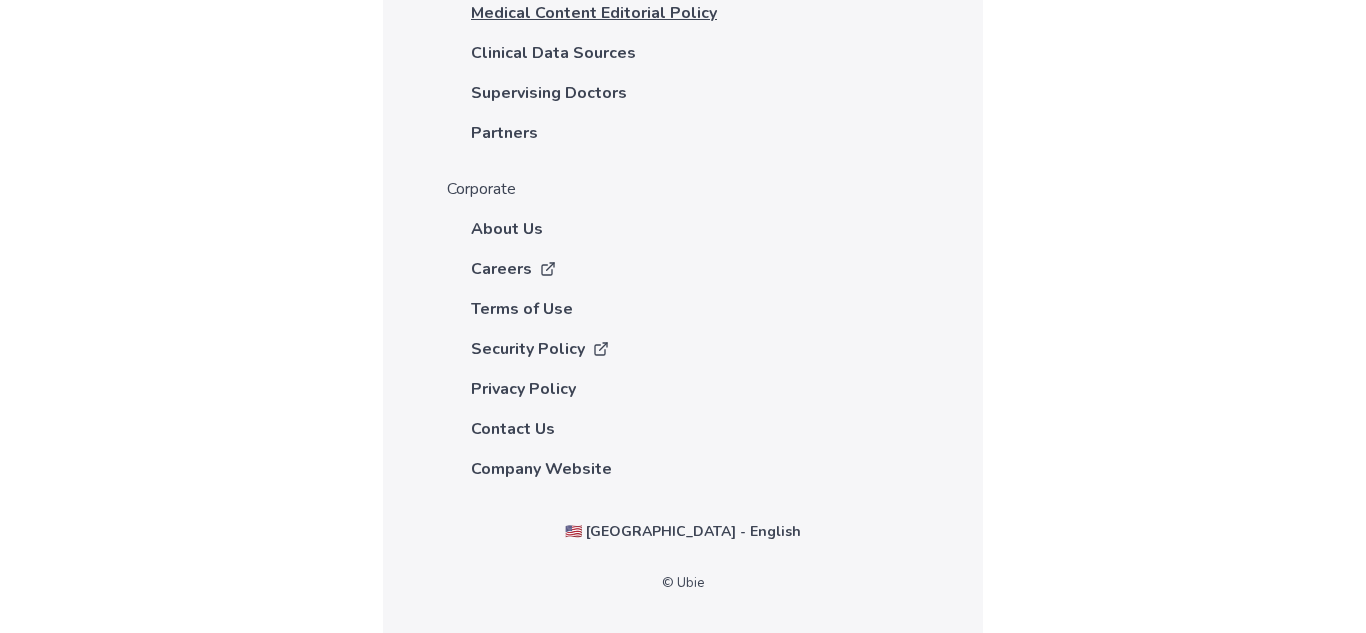 scroll, scrollTop: 9346, scrollLeft: 0, axis: vertical 